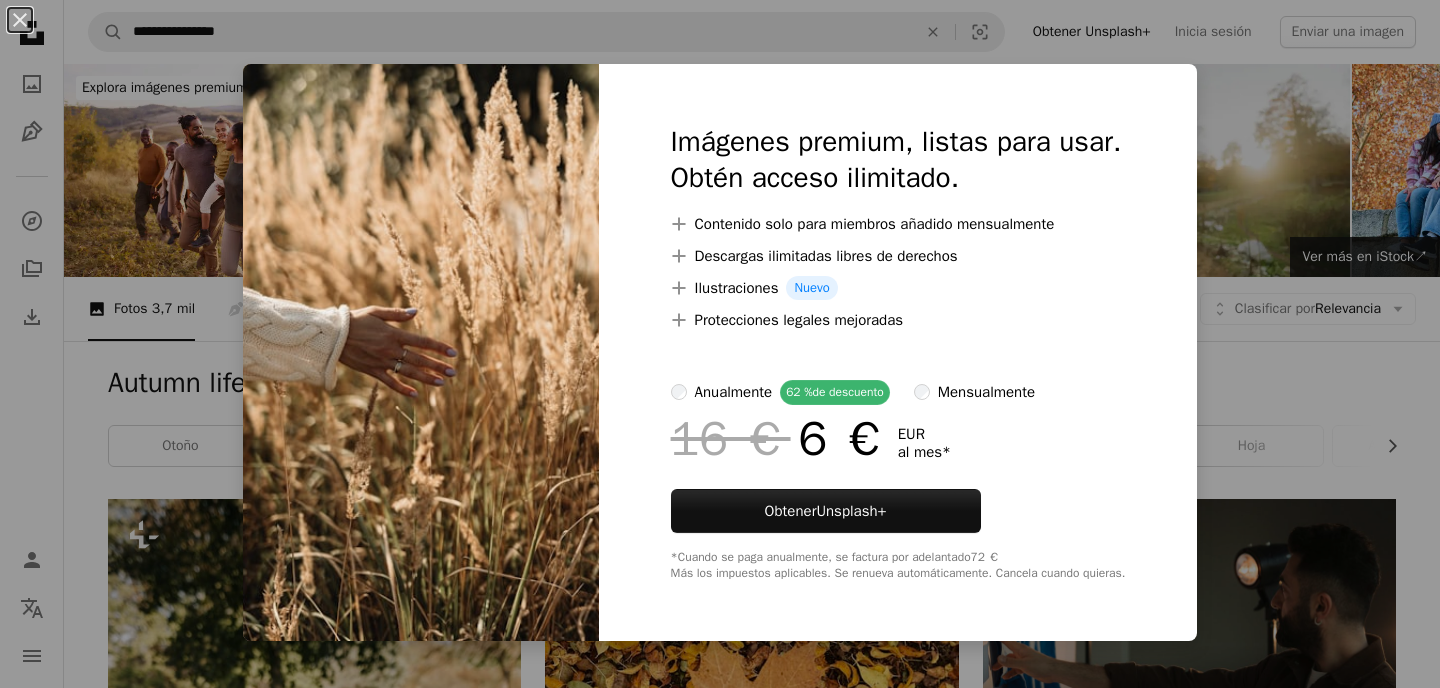 scroll, scrollTop: 15931, scrollLeft: 0, axis: vertical 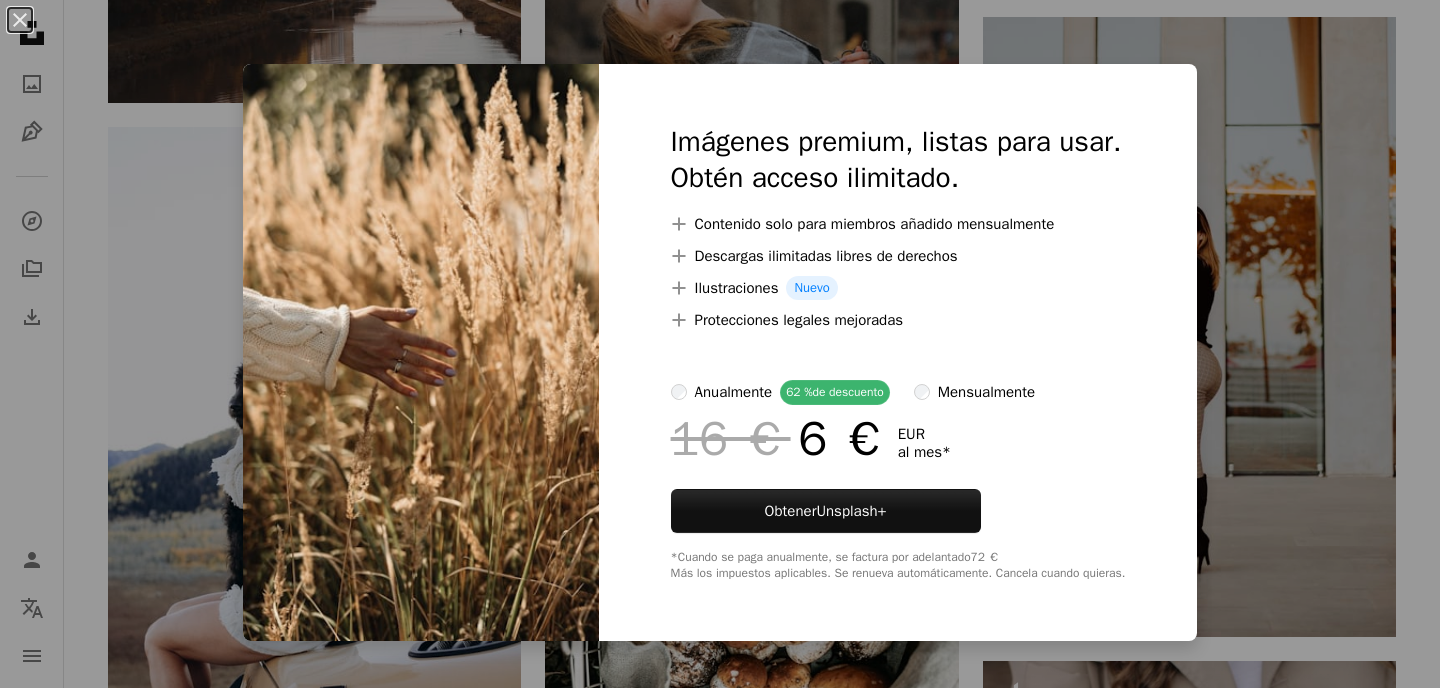 click on "An X shape Imágenes premium, listas para usar. Obtén acceso ilimitado. A plus sign Contenido solo para miembros añadido mensualmente A plus sign Descargas ilimitadas libres de derechos A plus sign Ilustraciones  Nuevo A plus sign Protecciones legales mejoradas anualmente 62 %  de descuento mensualmente 16 €   6 € EUR al mes * Obtener  Unsplash+ *Cuando se paga anualmente, se factura por adelantado  72 € Más los impuestos aplicables. Se renueva automáticamente. Cancela cuando quieras." at bounding box center (720, 344) 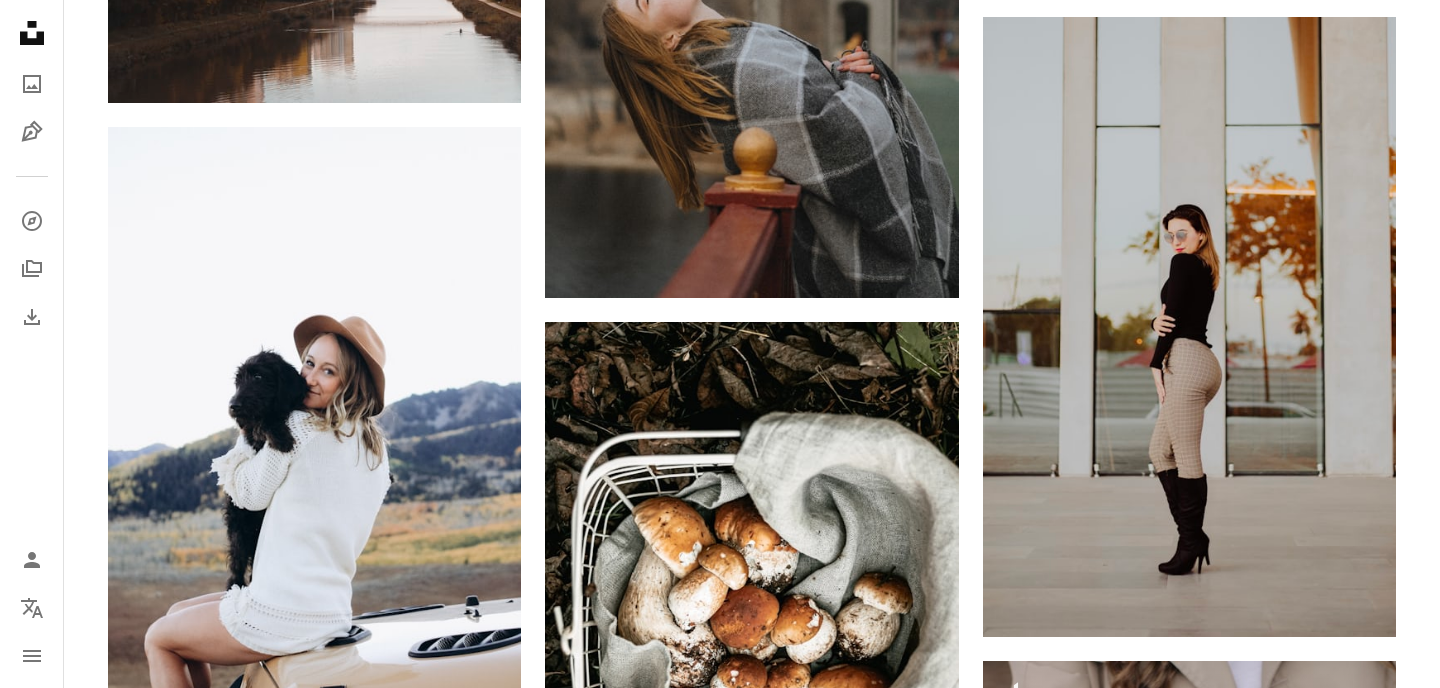 click at bounding box center [314, 1081] 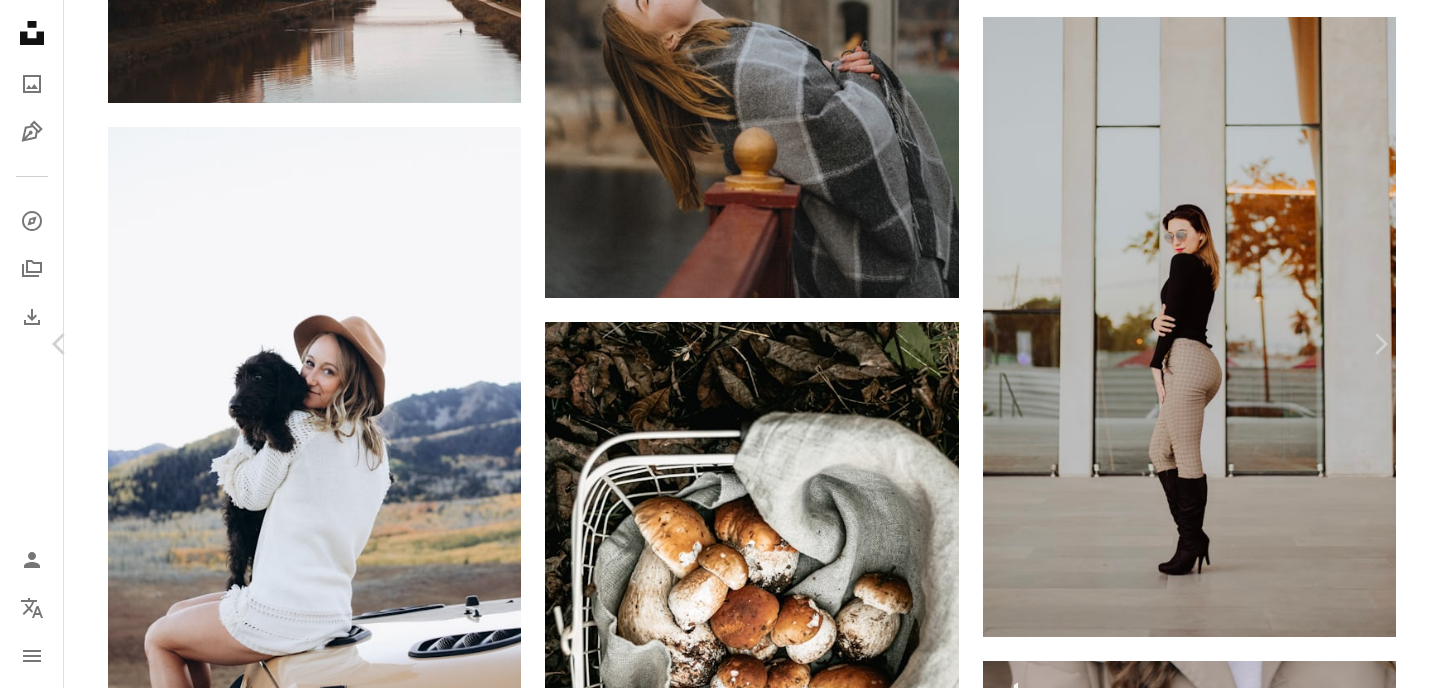 click at bounding box center (712, 6180) 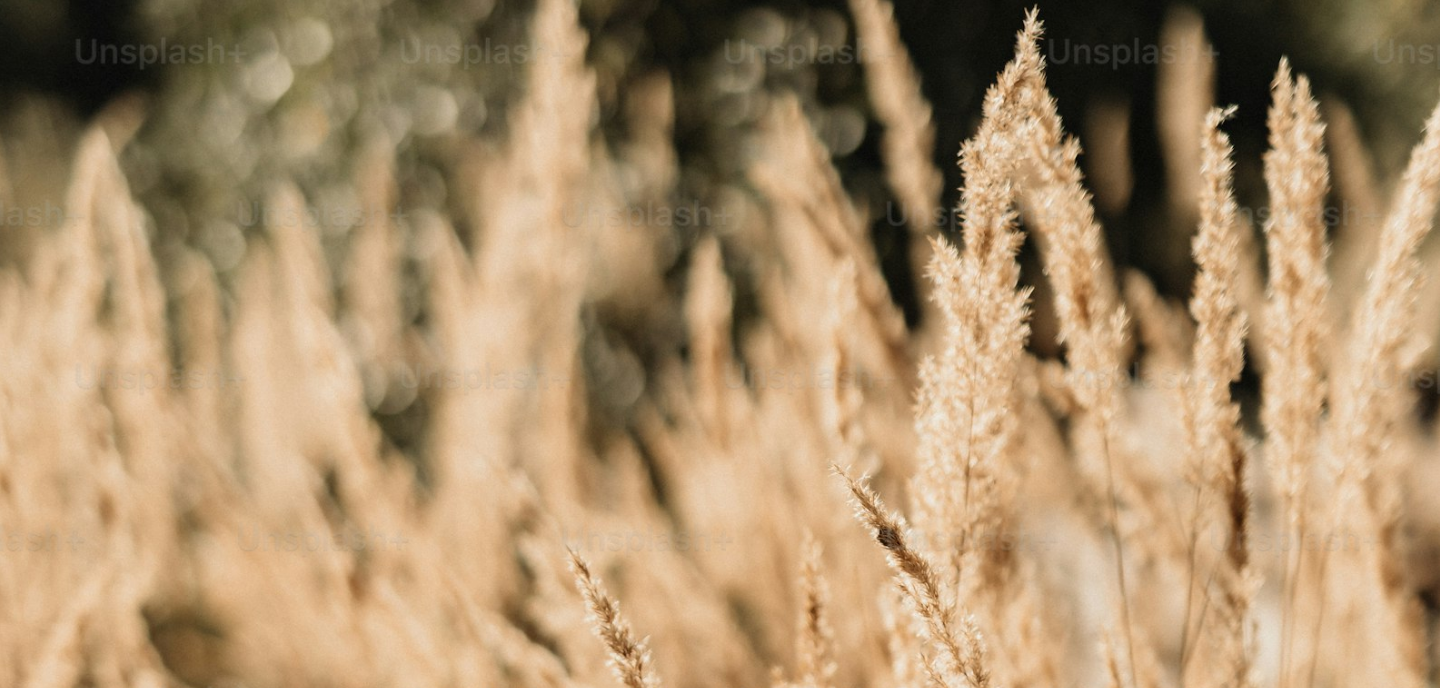 scroll, scrollTop: 738, scrollLeft: 0, axis: vertical 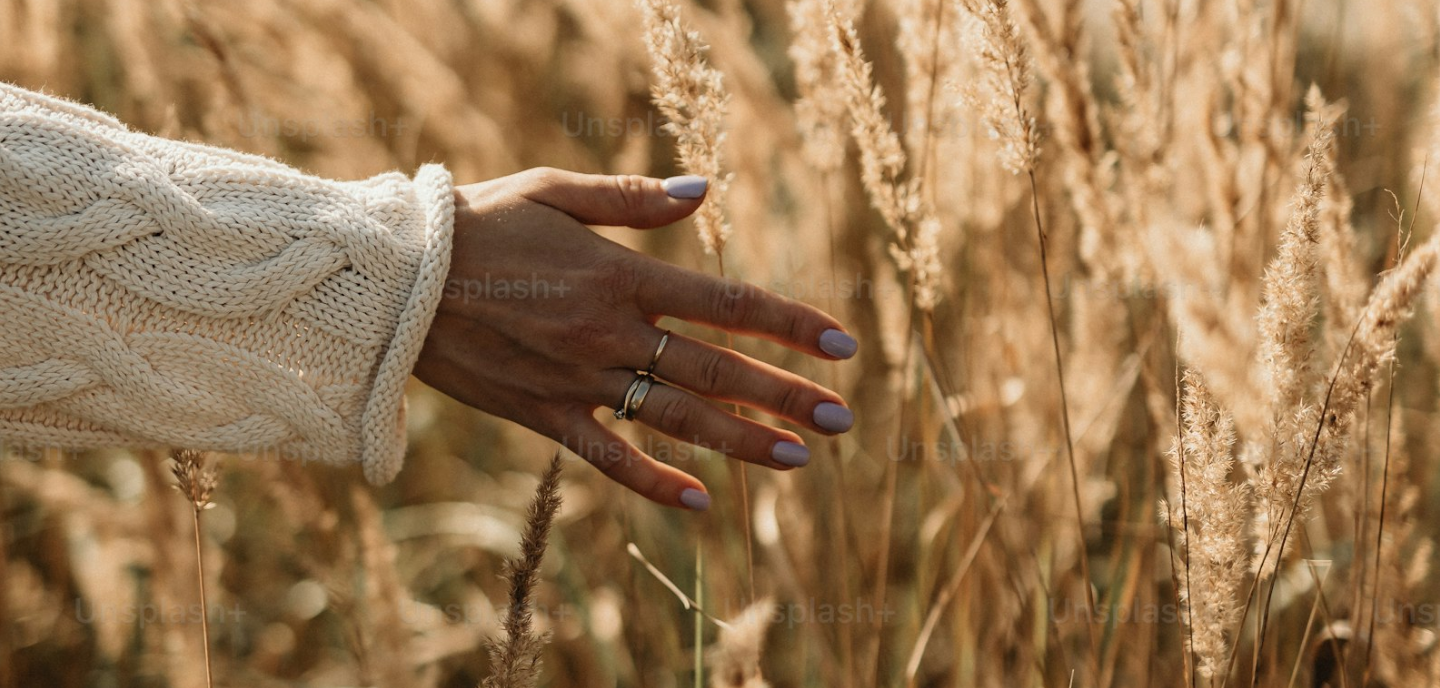 click at bounding box center (720, 342) 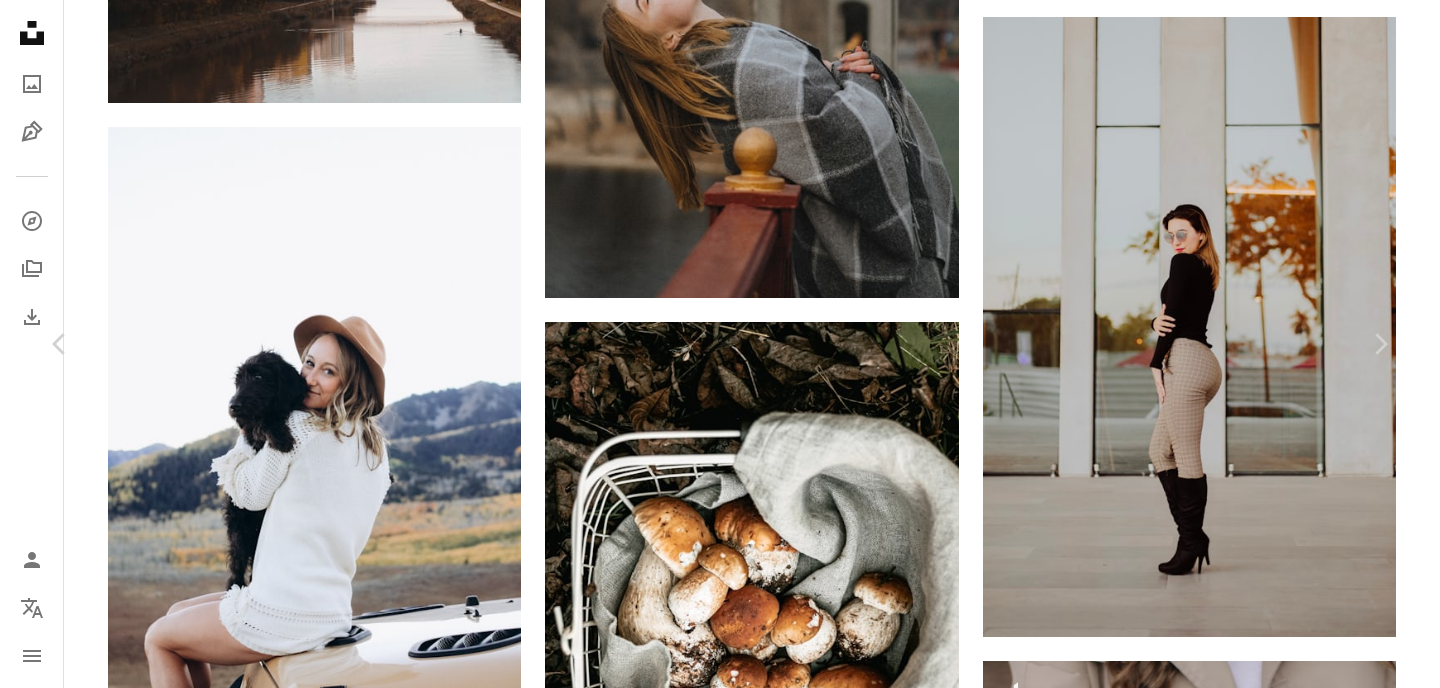 type 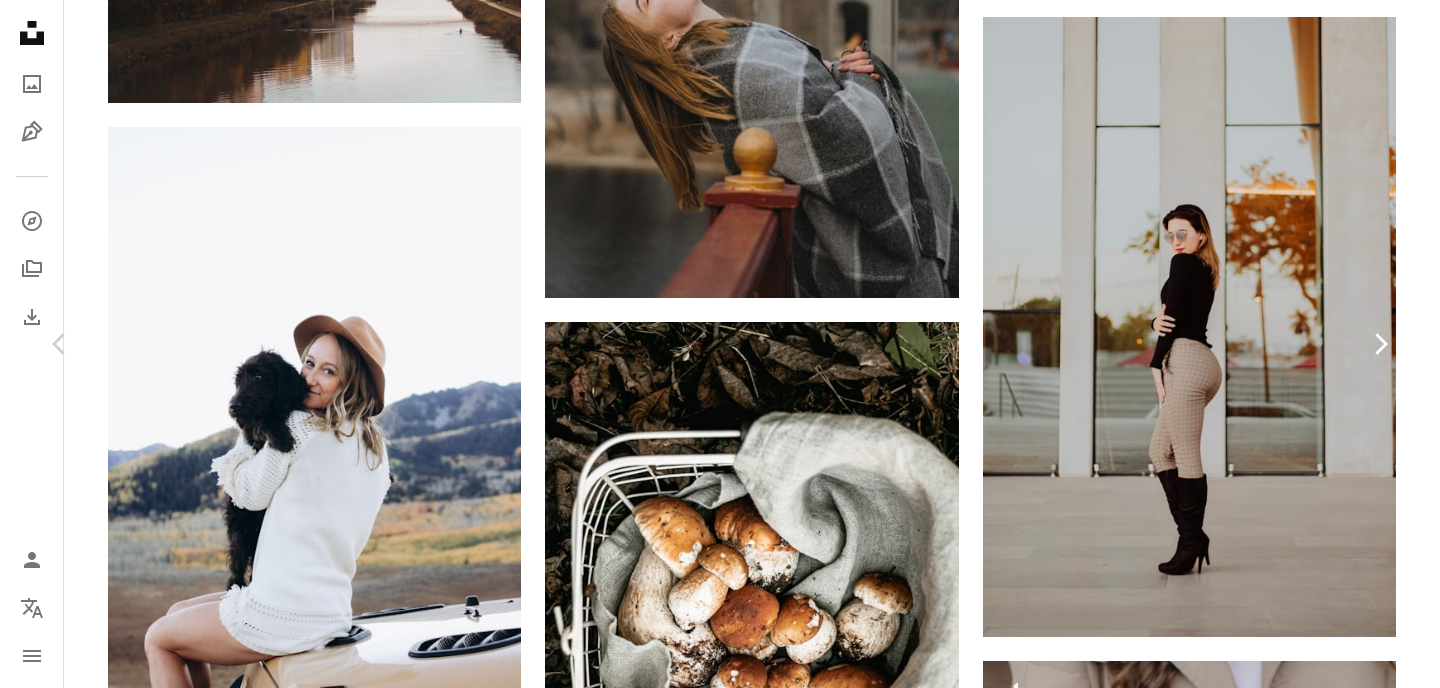 click on "Chevron right" at bounding box center (1380, 344) 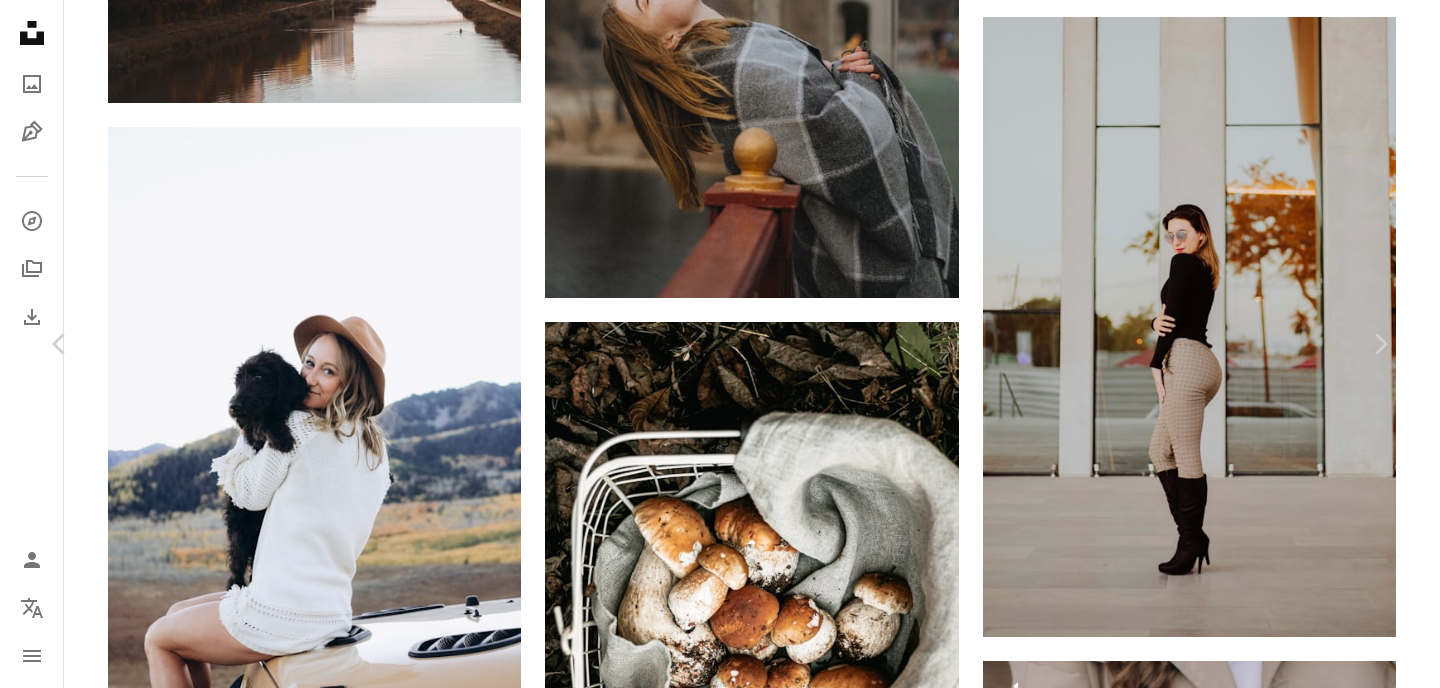 click on "An X shape Chevron left Chevron right [FIRST] Disponible para contratación A checkmark inside of a circle A heart A plus sign Descargar gratis Chevron down Zoom in Visualizaciones 648.695 Descargas 3229 Presentado en Fotos ,  Comida y bebida A forward-right arrow Compartir Info icon Información More Actions Calendar outlined Publicado el  [DAY] de [MONTH] de [YEAR] Camera Canon, EOS 750D Safety Uso gratuito bajo la  Licencia Unsplash otoño bodegón Comida y bebida Vida lenta bosque víveres caer pan marrón champiñones bollo hongo Boletus Imágenes gratuitas Explora imágenes premium relacionadas en iStock  |  Ahorra un 20 % con el código UNSPLASH20 Ver más en iStock  ↗ Imágenes relacionadas A heart A plus sign [FIRST] Disponible para contratación A checkmark inside of a circle Arrow pointing down A heart A plus sign [FIRST] Disponible para contratación A checkmark inside of a circle Arrow pointing down A heart A plus sign [FIRST] Disponible para contratación A checkmark inside of a circle" at bounding box center (720, 6146) 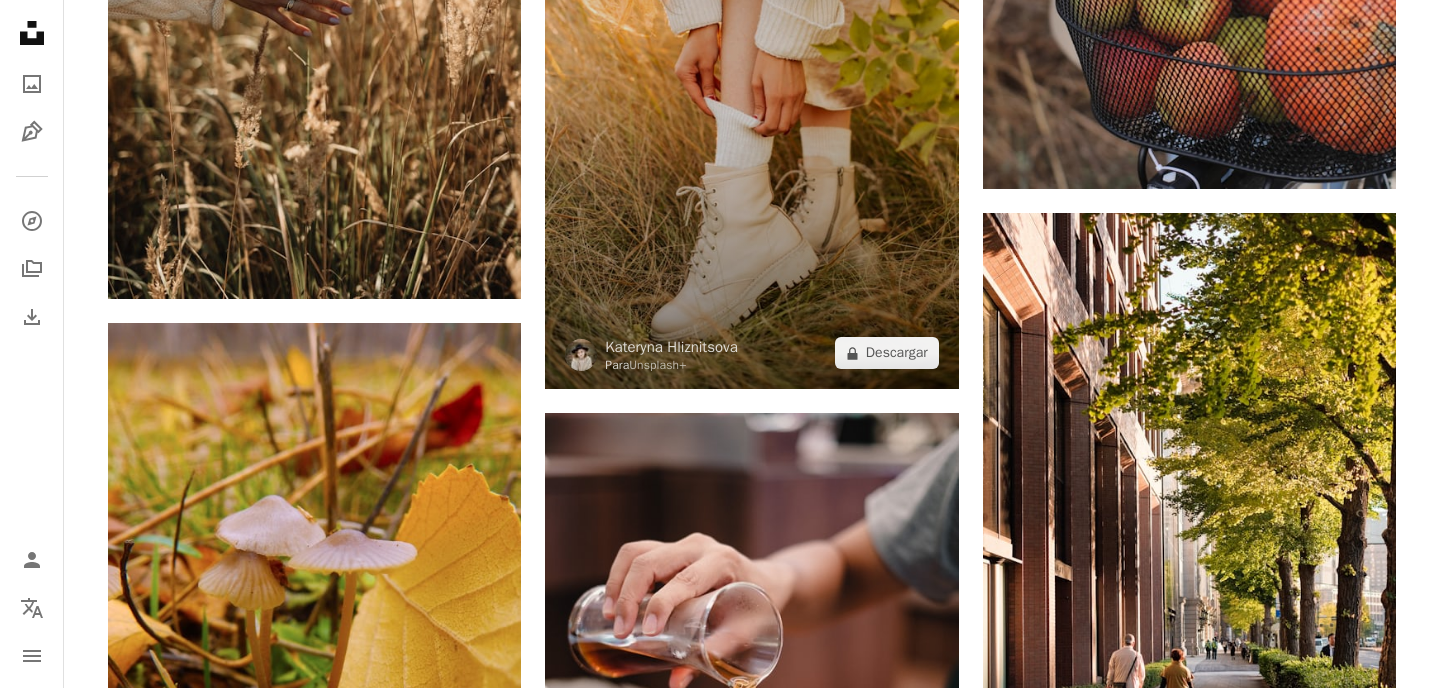scroll, scrollTop: 17021, scrollLeft: 0, axis: vertical 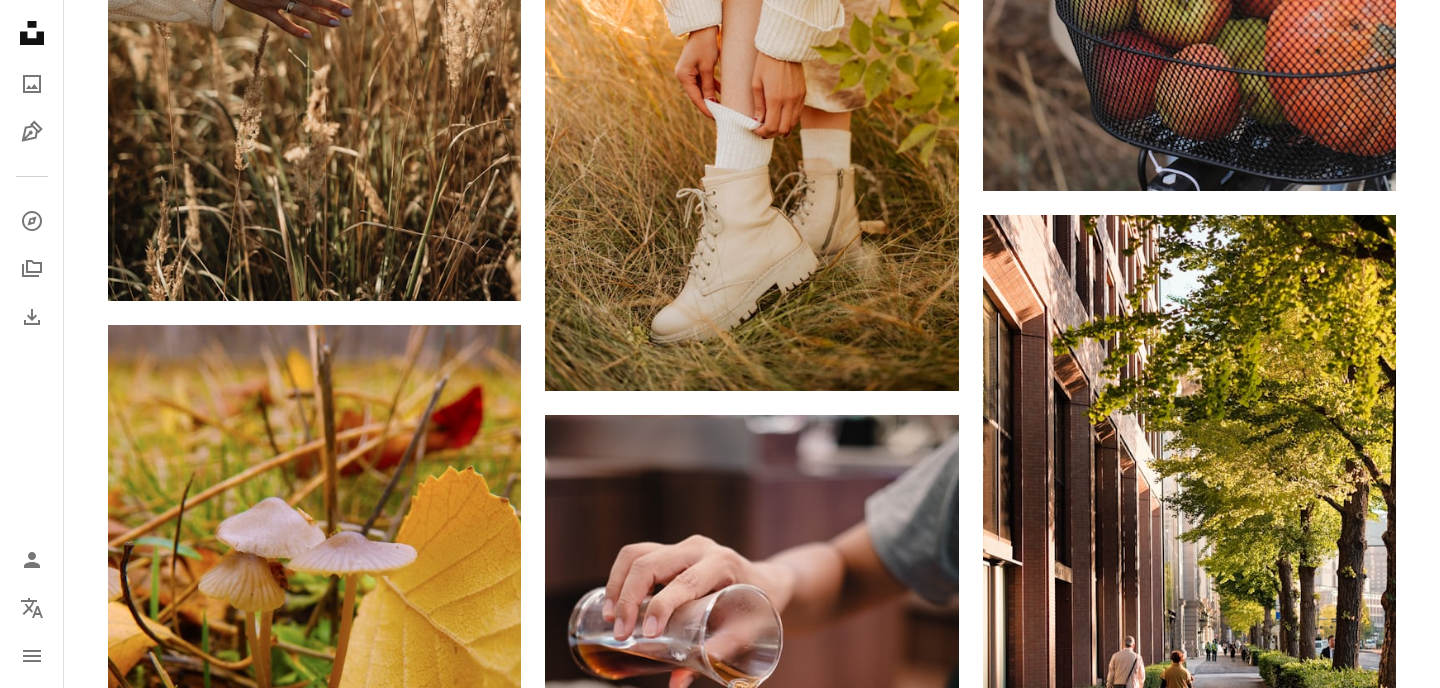 click on "Arrow pointing down" 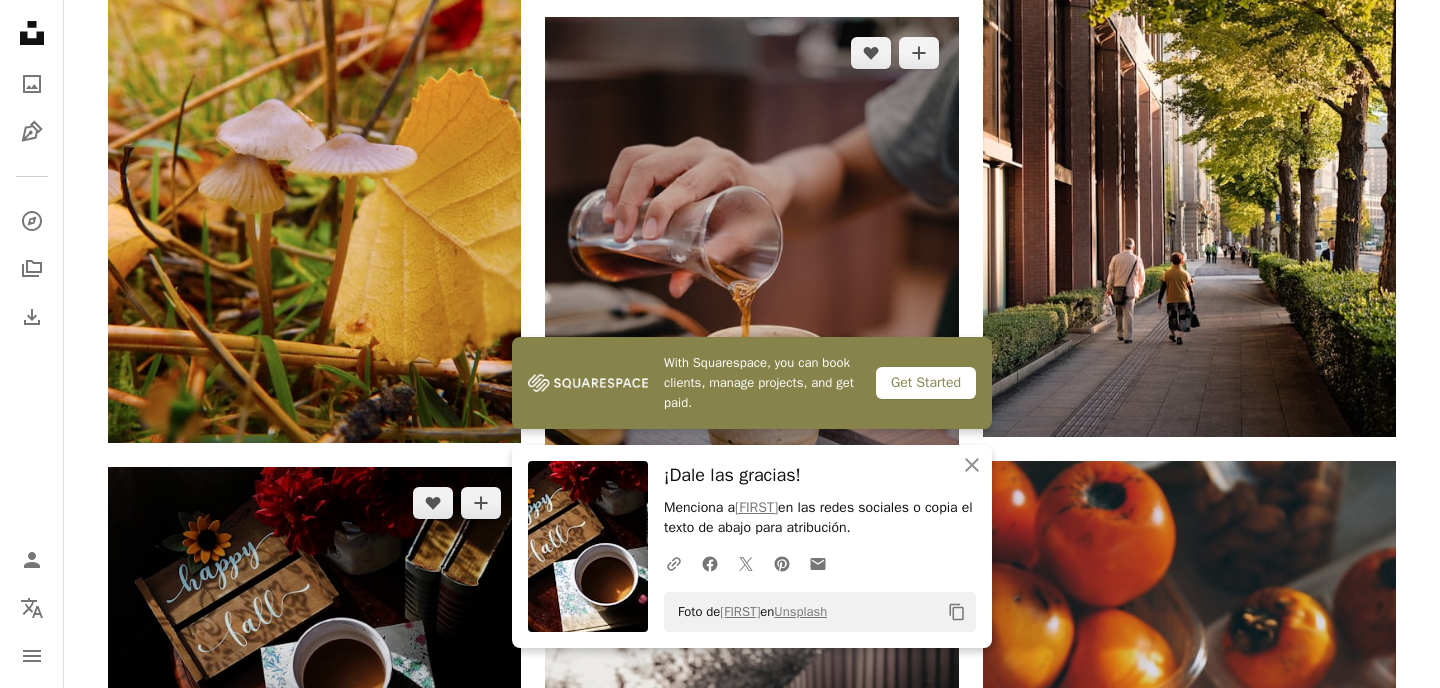 scroll, scrollTop: 17470, scrollLeft: 0, axis: vertical 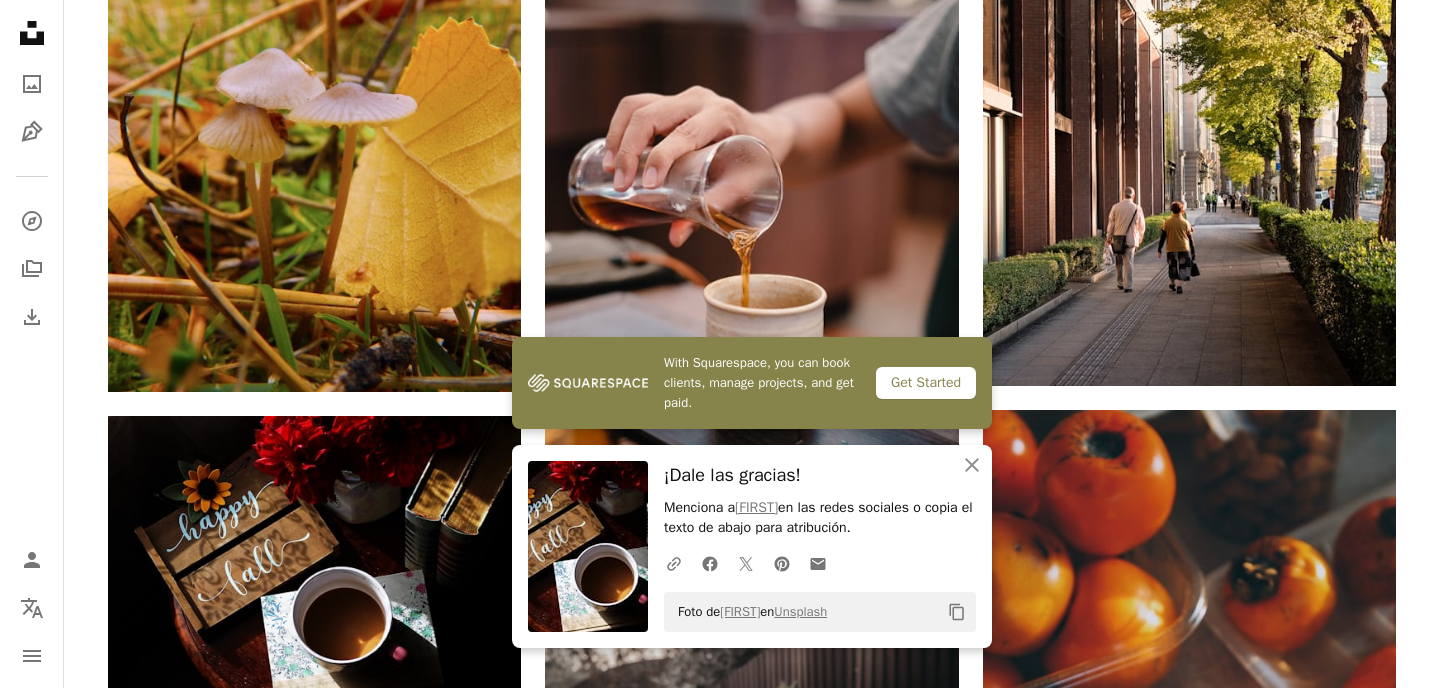 click on "Plus sign for Unsplash+ A heart A plus sign [FIRST] [LAST] Para  Unsplash+ A lock Descargar Plus sign for Unsplash+ A heart A plus sign [FIRST] [LAST] Para  Unsplash+ A lock Descargar A heart A plus sign [FIRST] [LAST] Arrow pointing down A heart A plus sign [FIRST] [LAST] Arrow pointing down A heart A plus sign [FIRST] [LAST] Disponible para contratación A checkmark inside of a circle Arrow pointing down Plus sign for Unsplash+ A heart A plus sign [FIRST] [LAST] Para  Unsplash+ A lock Descargar Plus sign for Unsplash+ A heart A plus sign [FIRST] [LAST] Para  Unsplash+ A lock Descargar A heart A plus sign [FIRST] [LAST] Arrow pointing down A heart A plus sign [FIRST] [LAST] Arrow pointing down A heart A plus sign [FIRST] [LAST] Disponible para contratación A checkmark inside of a circle Arrow pointing down On-brand and on budget images for your next campaign Learn More Plus sign for Unsplash+ A heart A plus sign Para  Unsplash+" at bounding box center (752, -6355) 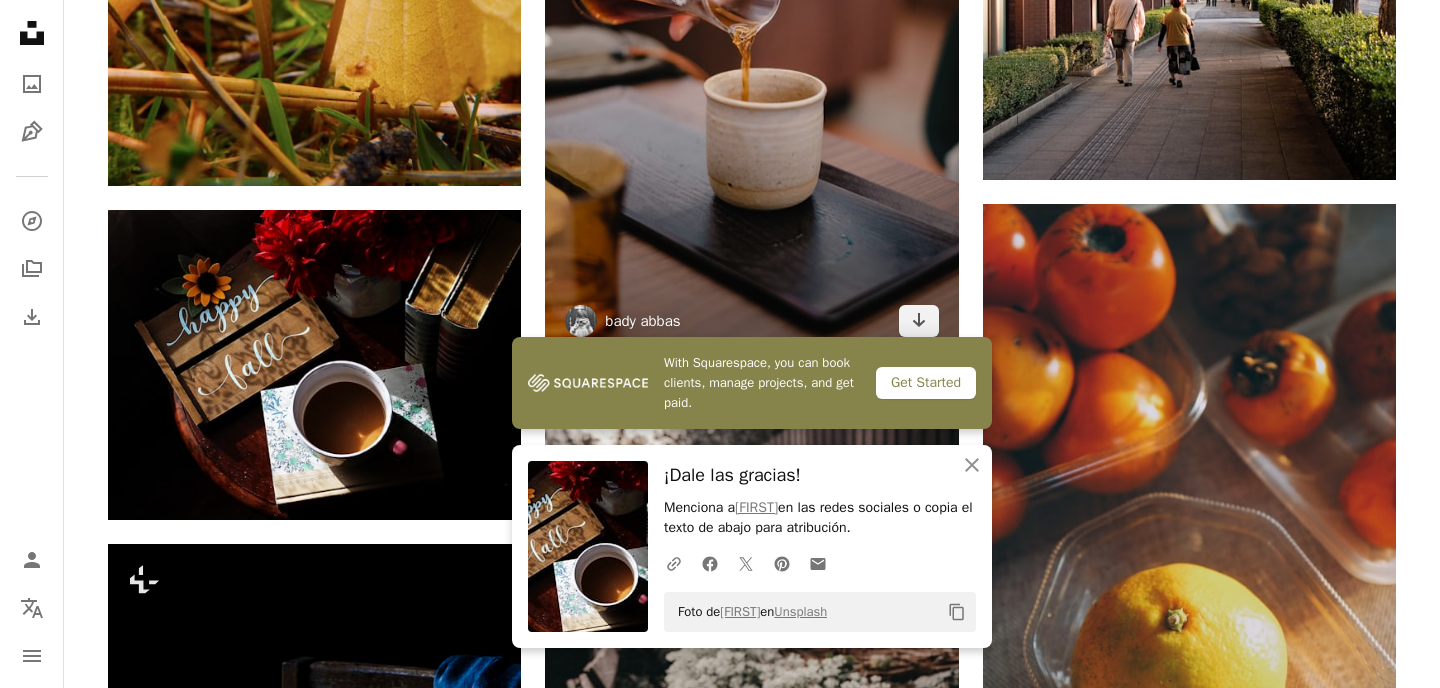 scroll, scrollTop: 17678, scrollLeft: 0, axis: vertical 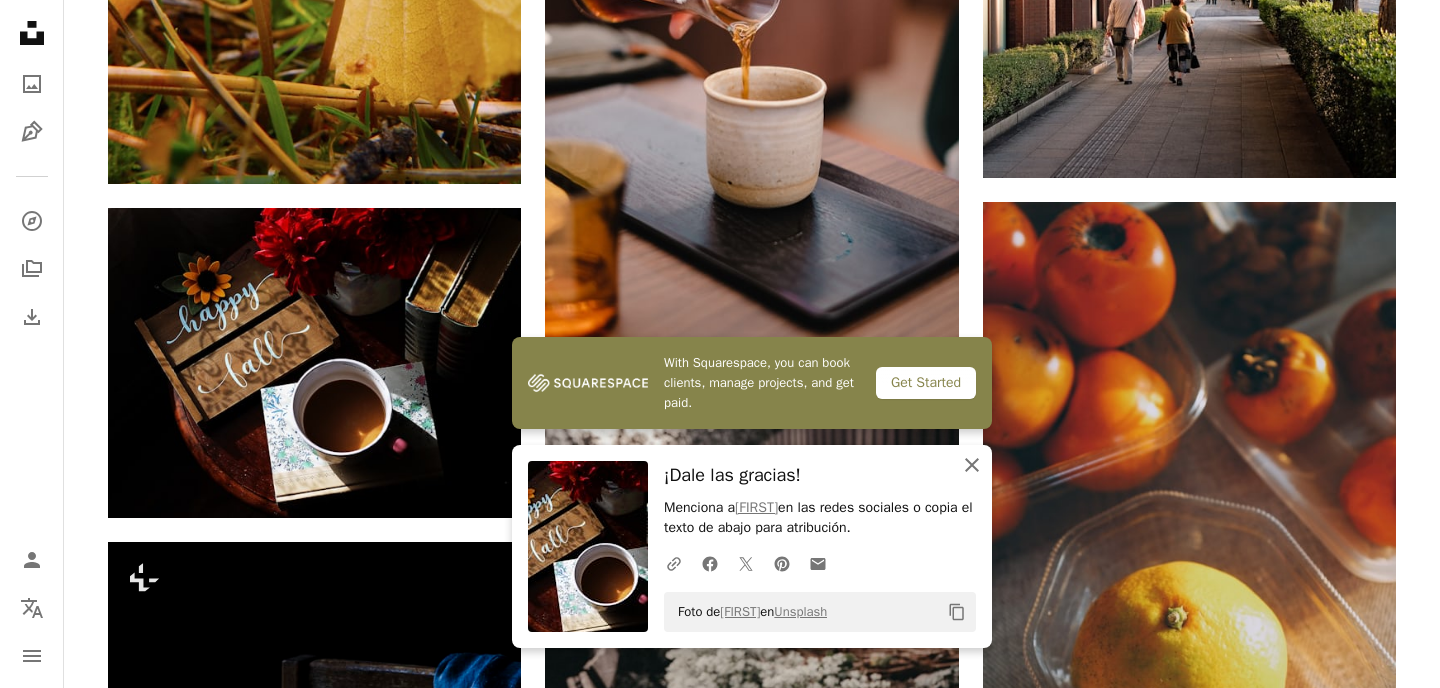click on "An X shape" 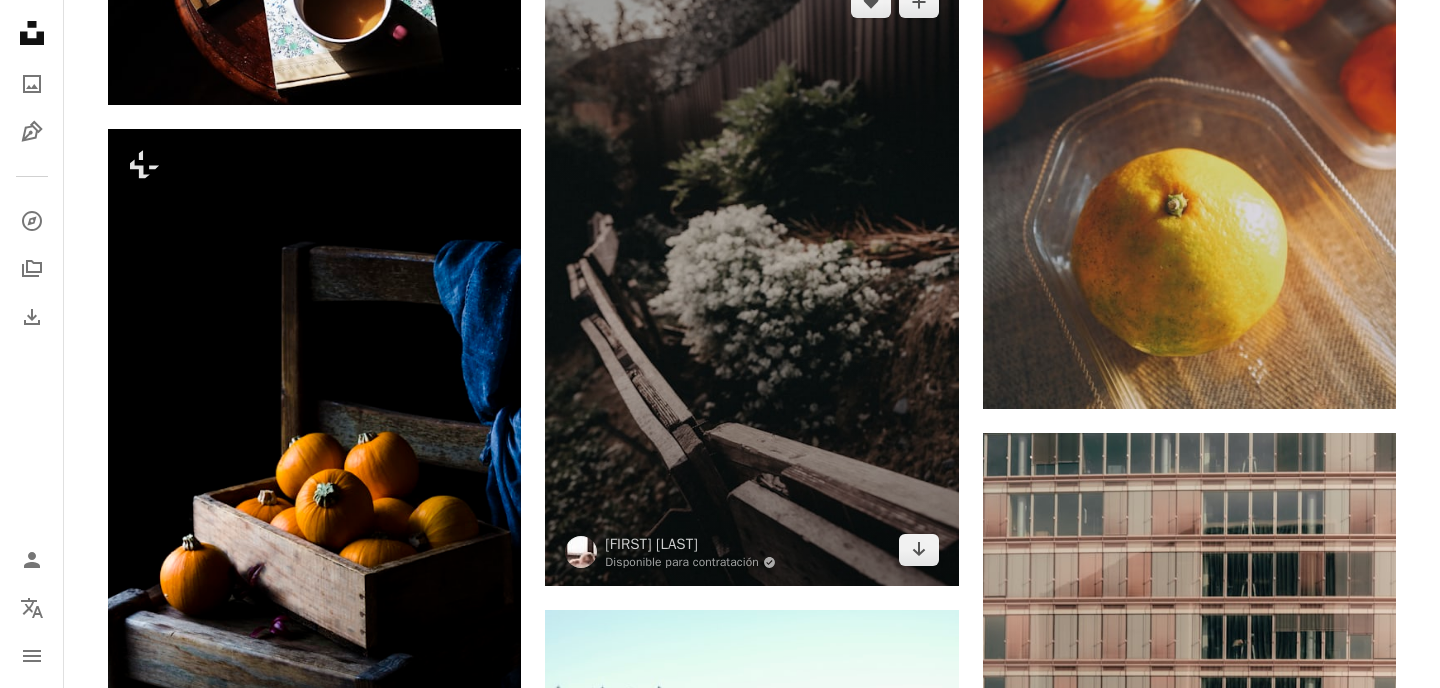 scroll, scrollTop: 18088, scrollLeft: 0, axis: vertical 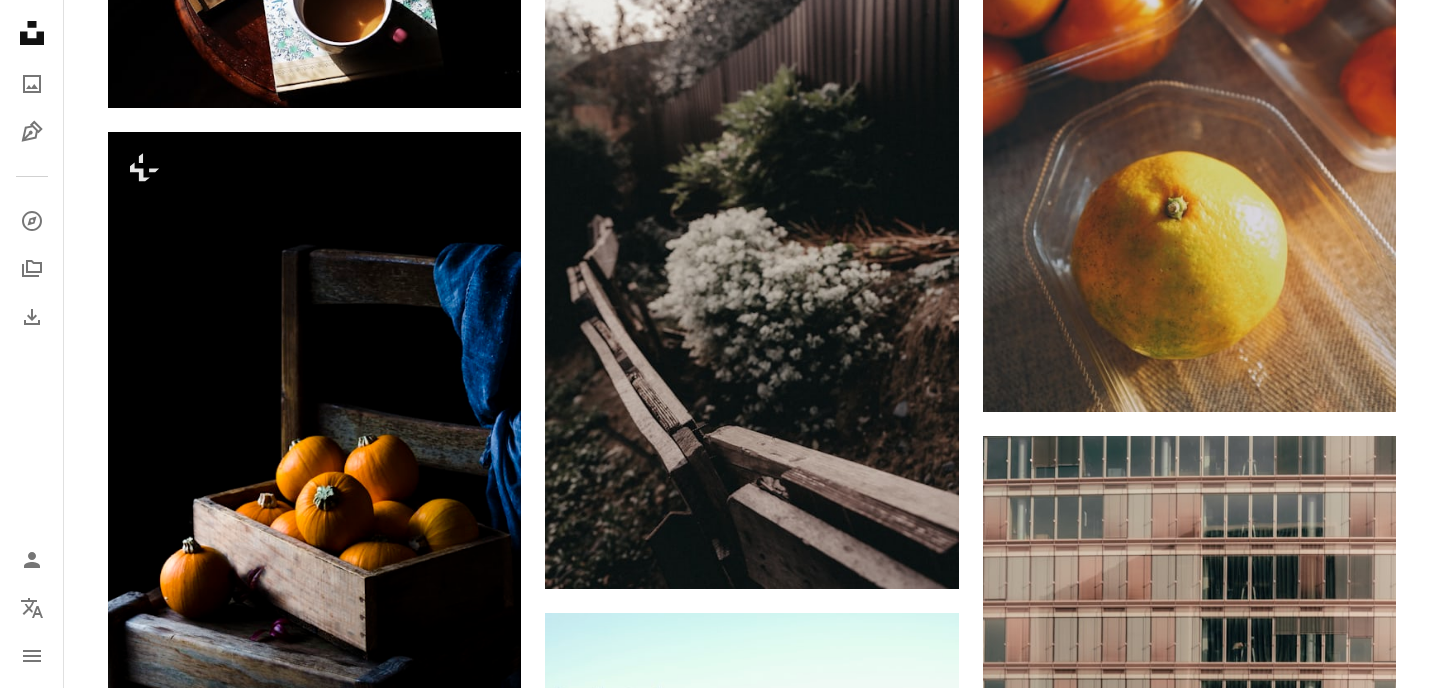 click at bounding box center (314, 1099) 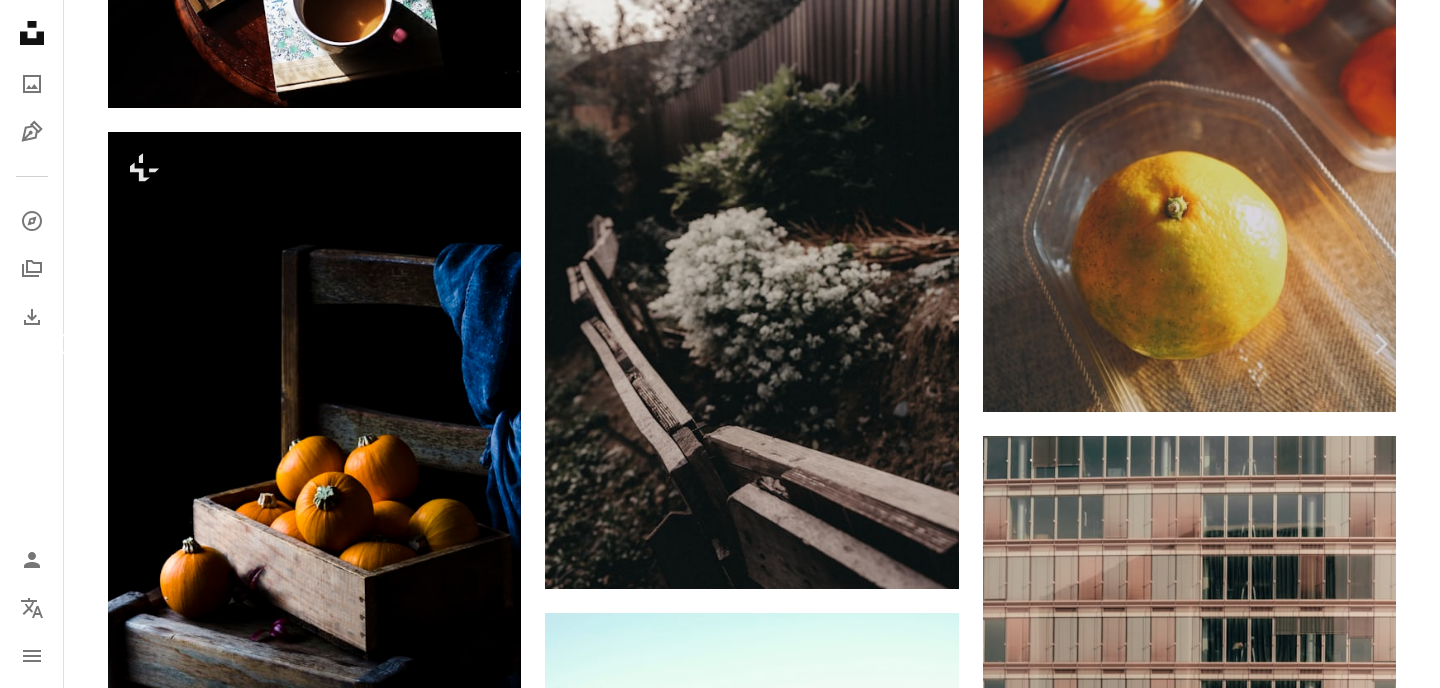 click on "Chevron left" at bounding box center [60, 344] 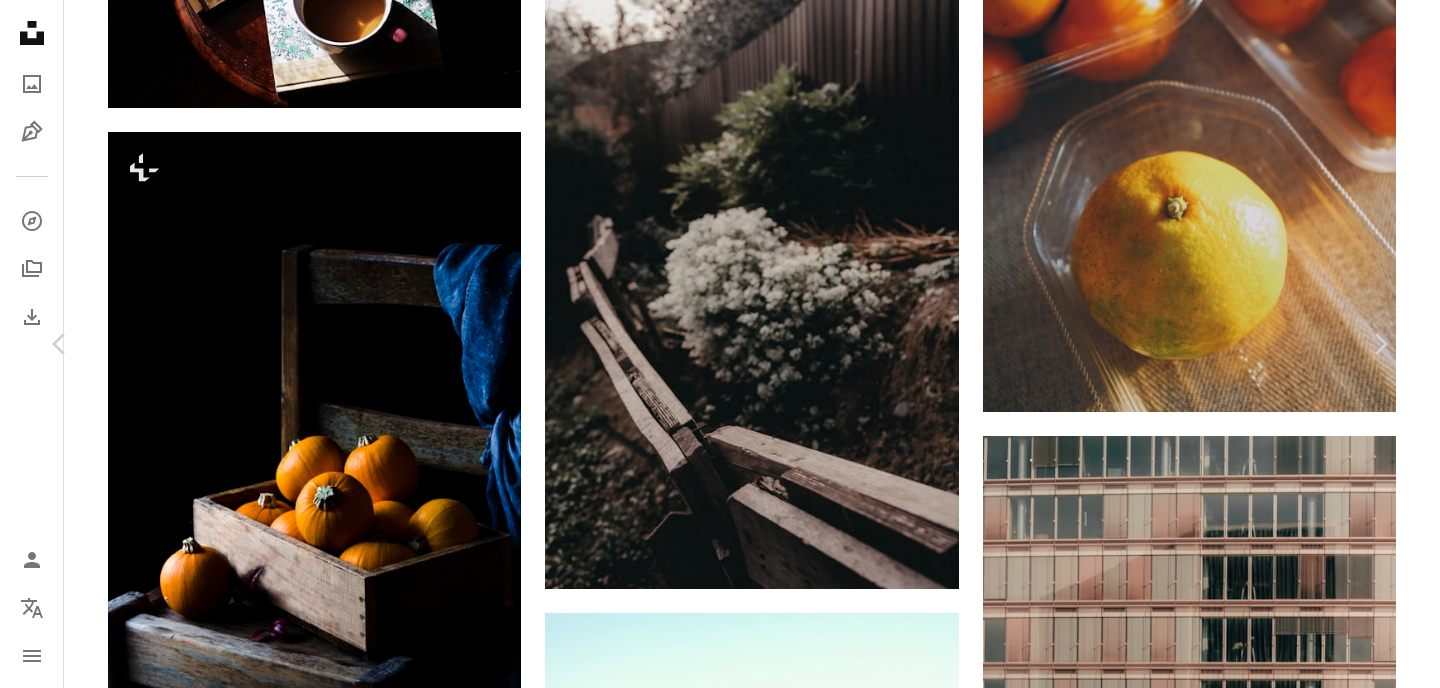 click on "An X shape Chevron left Chevron right [FIRST] [LAST] Para  Unsplash+ A heart A plus sign Descargar gratis Chevron down Zoom in Visualizaciones 57.920 Descargas 498 A forward-right arrow Compartir Info icon Información More Actions Calendar outlined Publicado el  [DAY] de [MONTH] de [YEAR] Camera Apple, iPhone 12 mini Safety Uso gratuito bajo la  Licencia Unsplash otoño tierra caer verdura Trabajo duro cosecha Octubre granero calabaza huerto de calabazas Tierras de cultivo víveres tierra edificio Casa azul planta hierba granja campo Imágenes gratuitas Explora imágenes premium relacionadas en iStock  |  Ahorra un 20 % con el código UNSPLASH20 Ver más en iStock  ↗ Imágenes relacionadas A heart A plus sign [FIRST] [LAST] Disponible para contratación A checkmark inside of a circle Arrow pointing down Plus sign for Unsplash+ A heart A plus sign [FIRST] [LAST] Para  Unsplash+ A lock Descargar A heart A plus sign [FIRST] [LAST] Arrow pointing down A heart A plus sign [FIRST] [LAST]" at bounding box center (720, 7149) 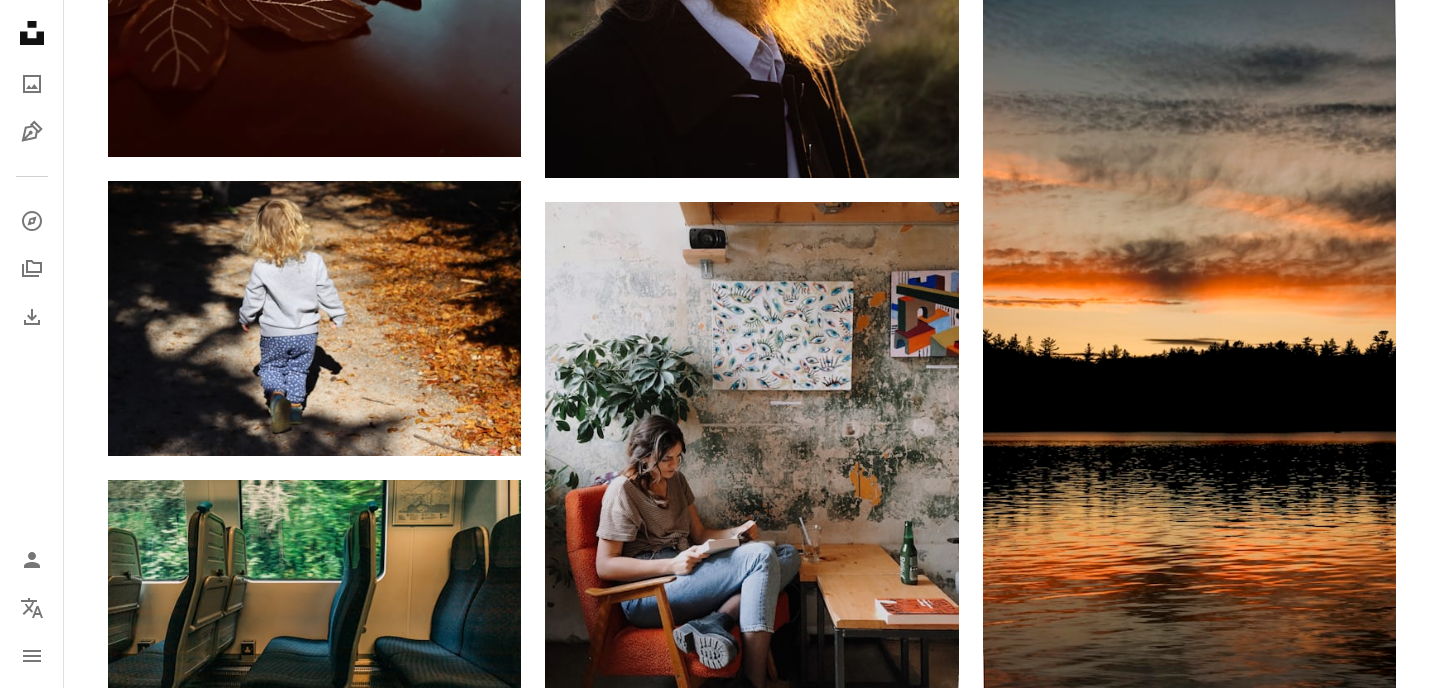 scroll, scrollTop: 23439, scrollLeft: 0, axis: vertical 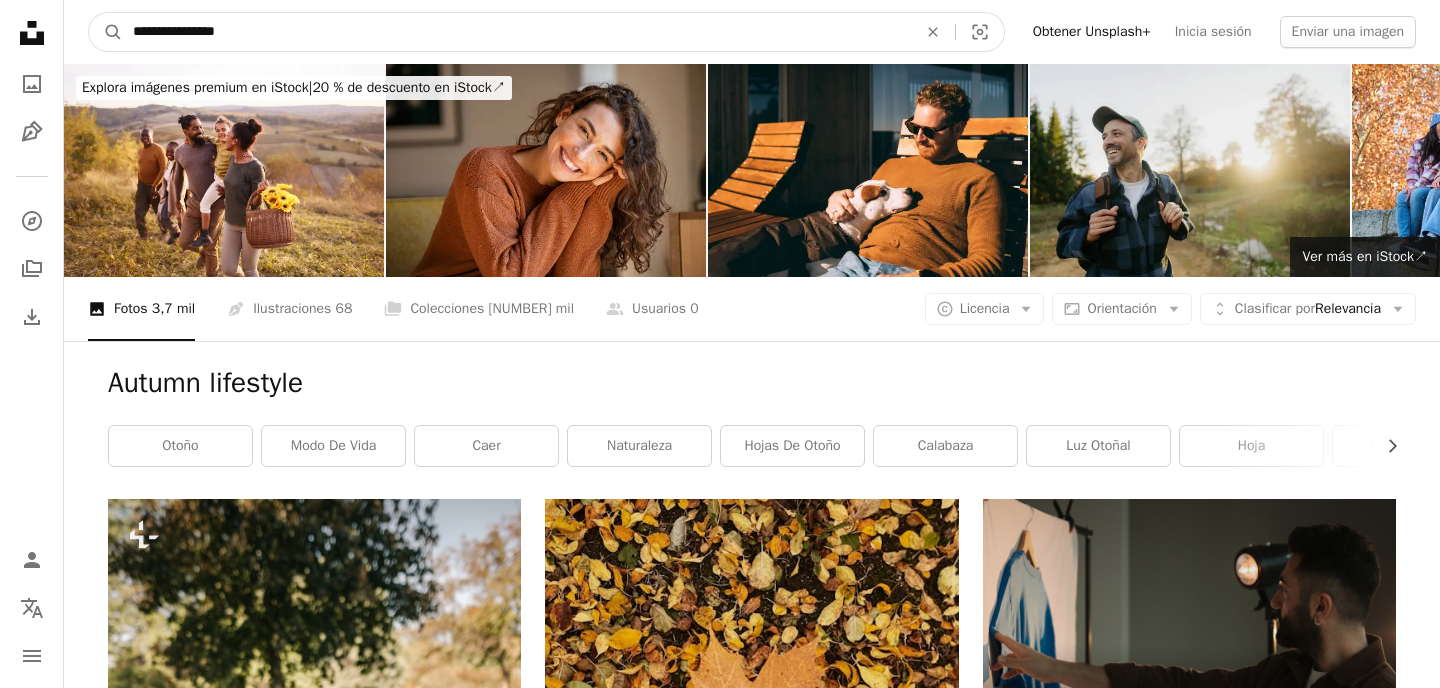 click on "**********" at bounding box center (517, 32) 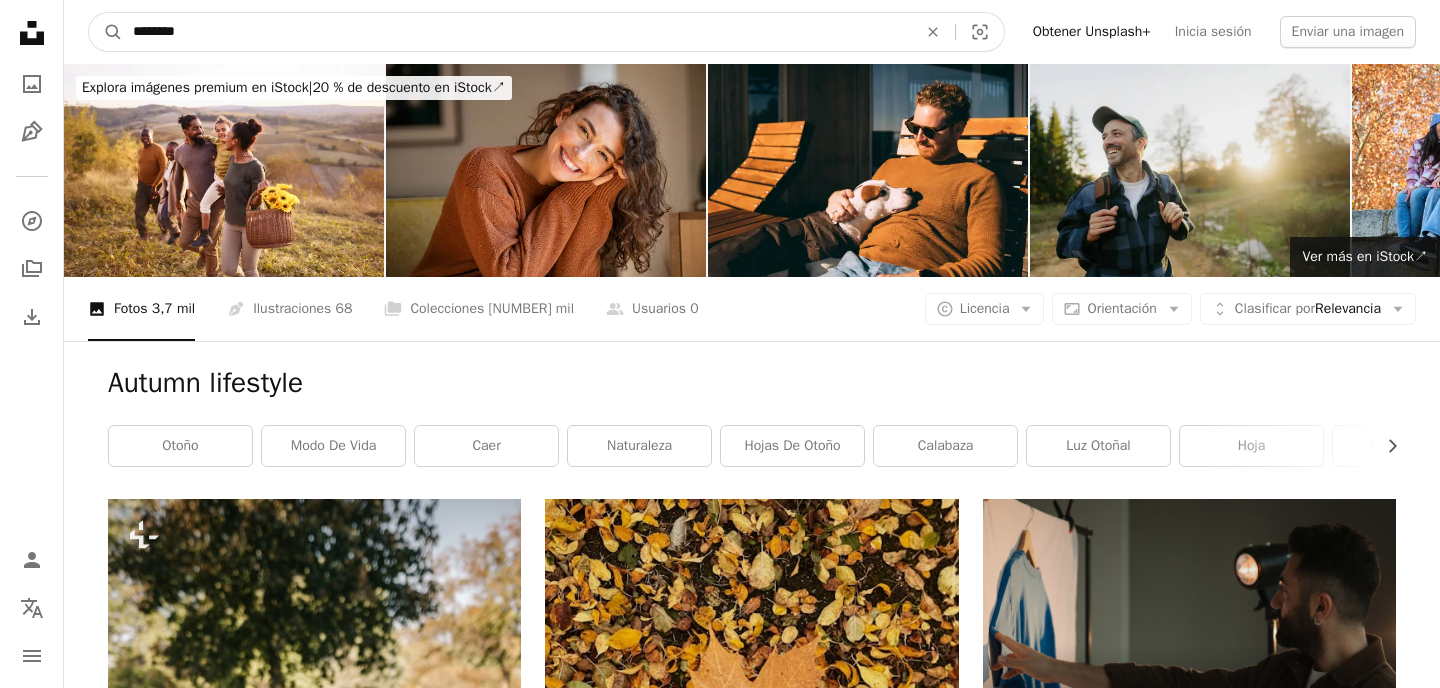type on "*********" 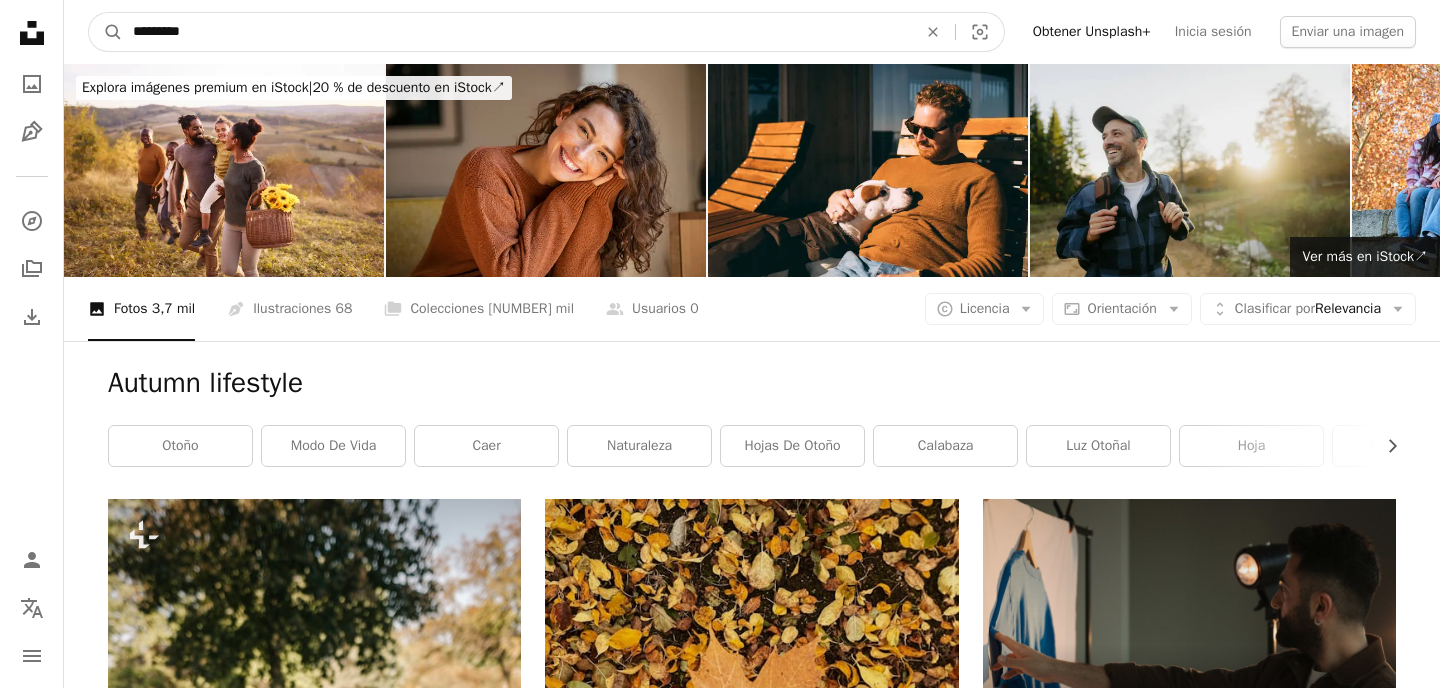 click on "A magnifying glass" at bounding box center [106, 32] 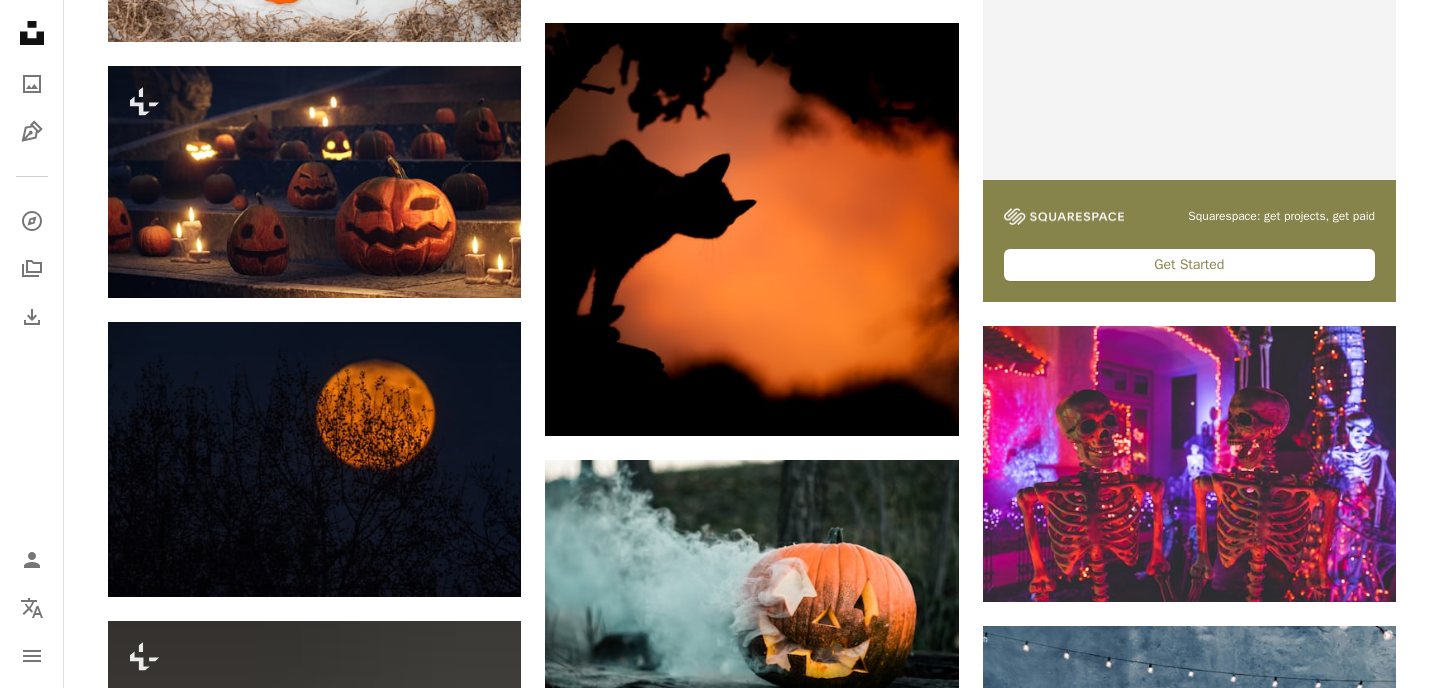 scroll, scrollTop: 738, scrollLeft: 0, axis: vertical 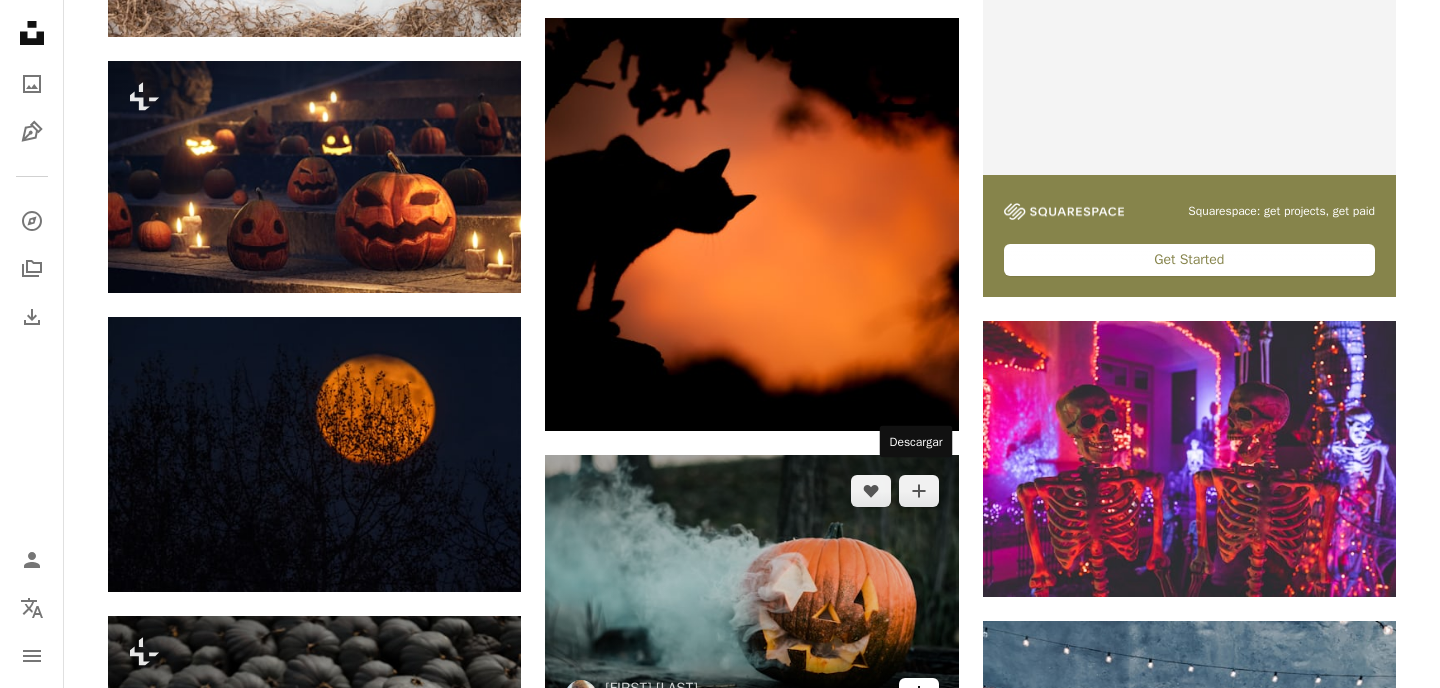 click on "Arrow pointing down" at bounding box center (919, 694) 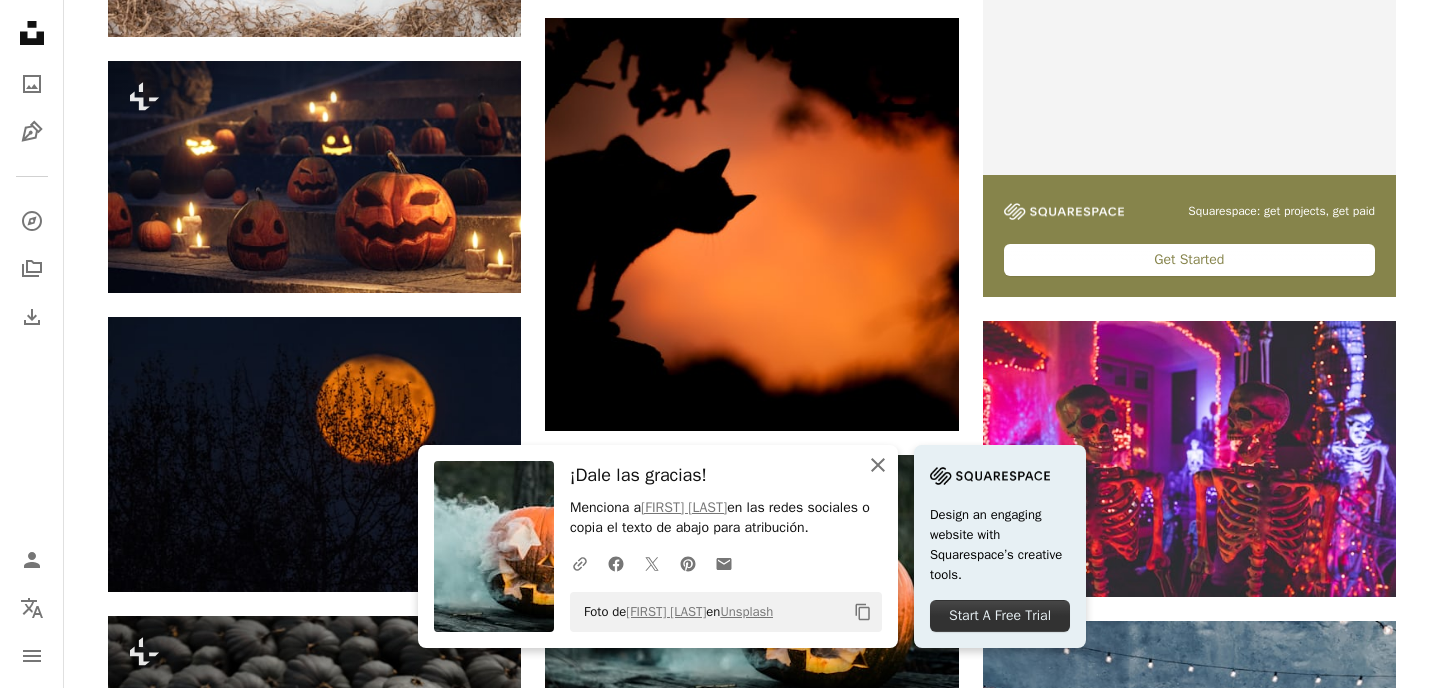 click on "An X shape" 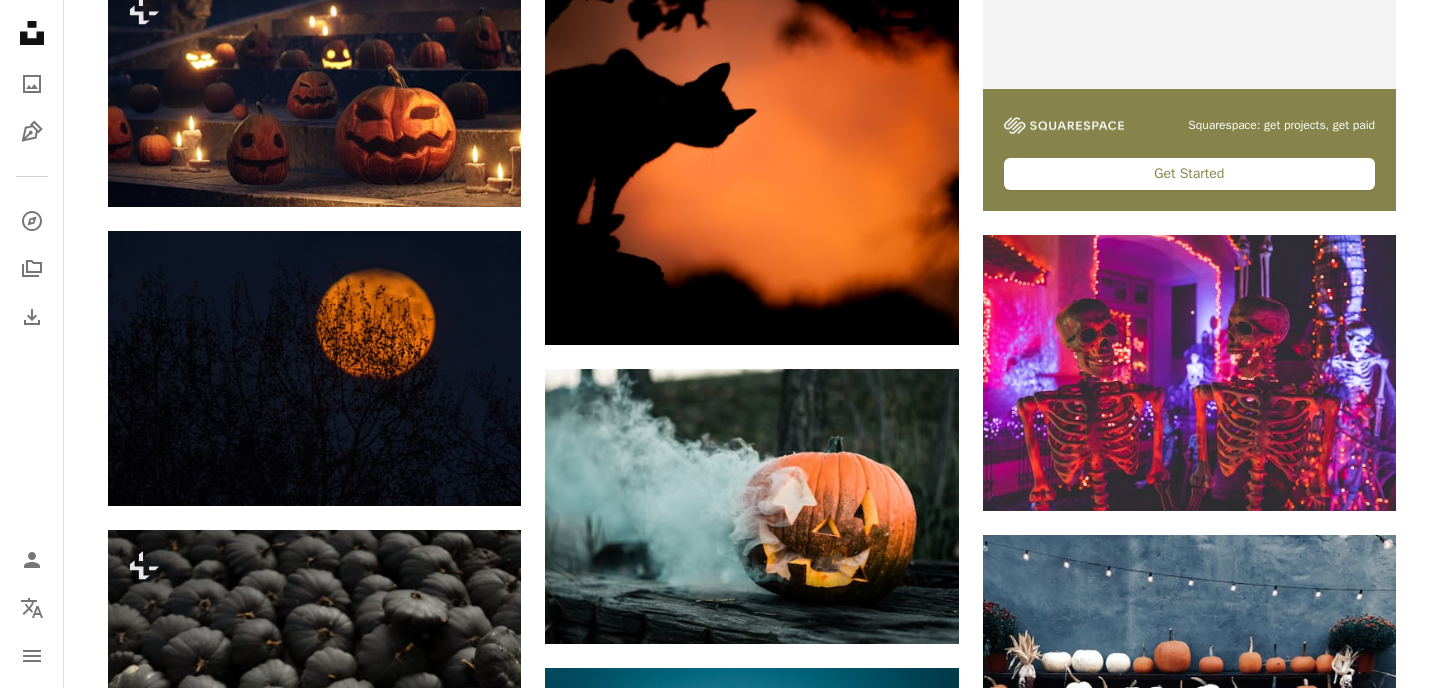 scroll, scrollTop: 823, scrollLeft: 0, axis: vertical 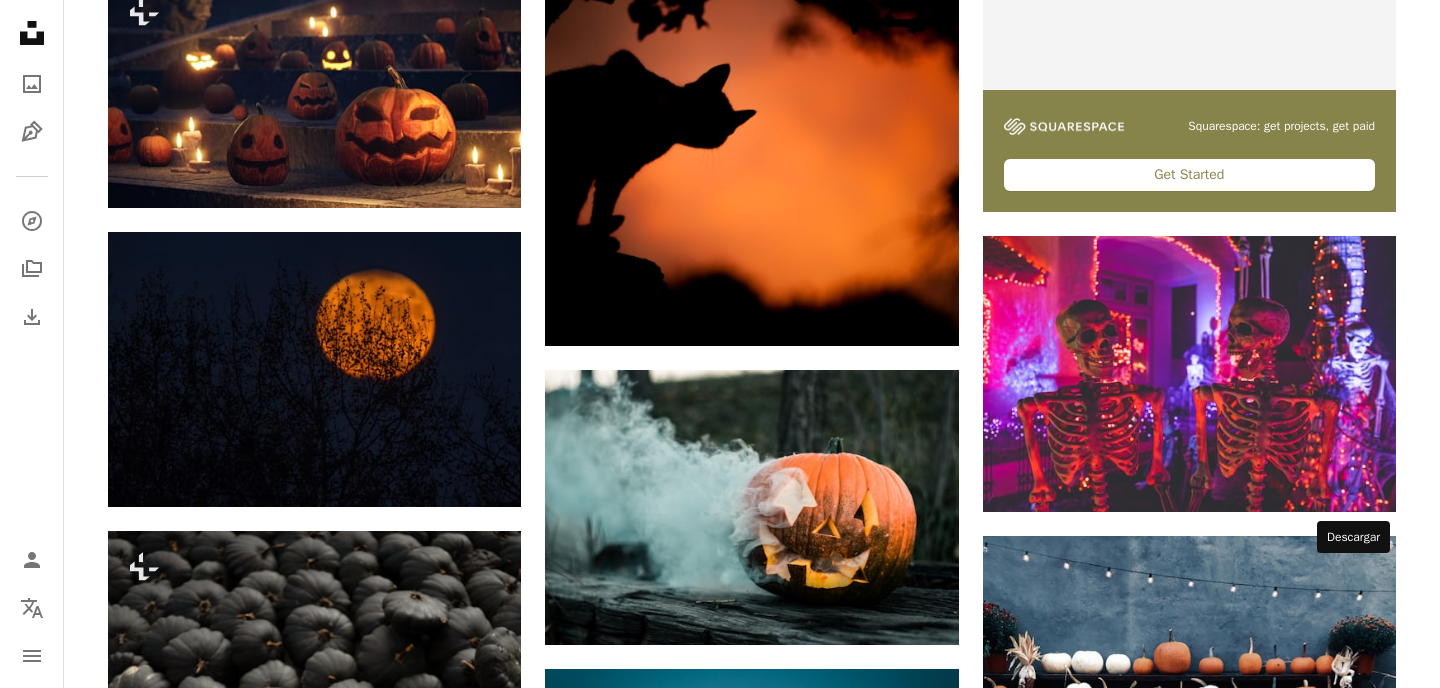click on "Arrow pointing down" 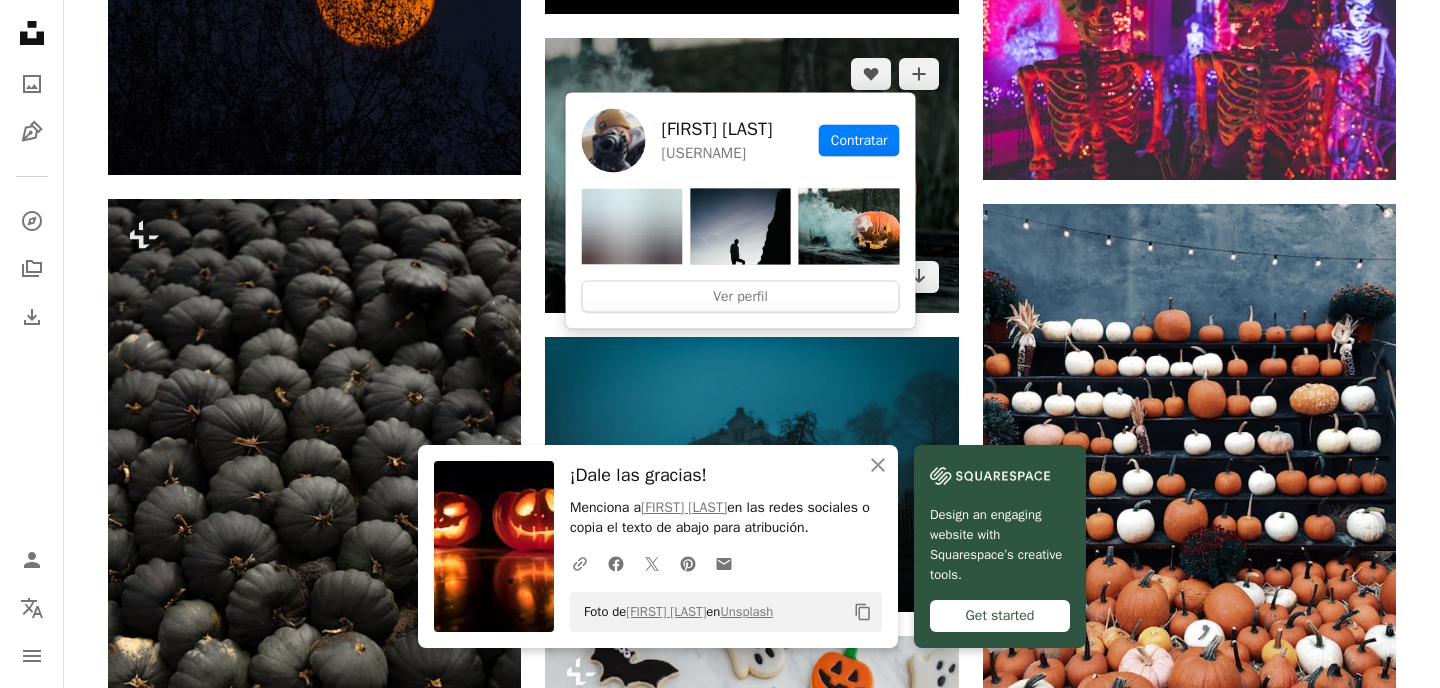 scroll, scrollTop: 1157, scrollLeft: 0, axis: vertical 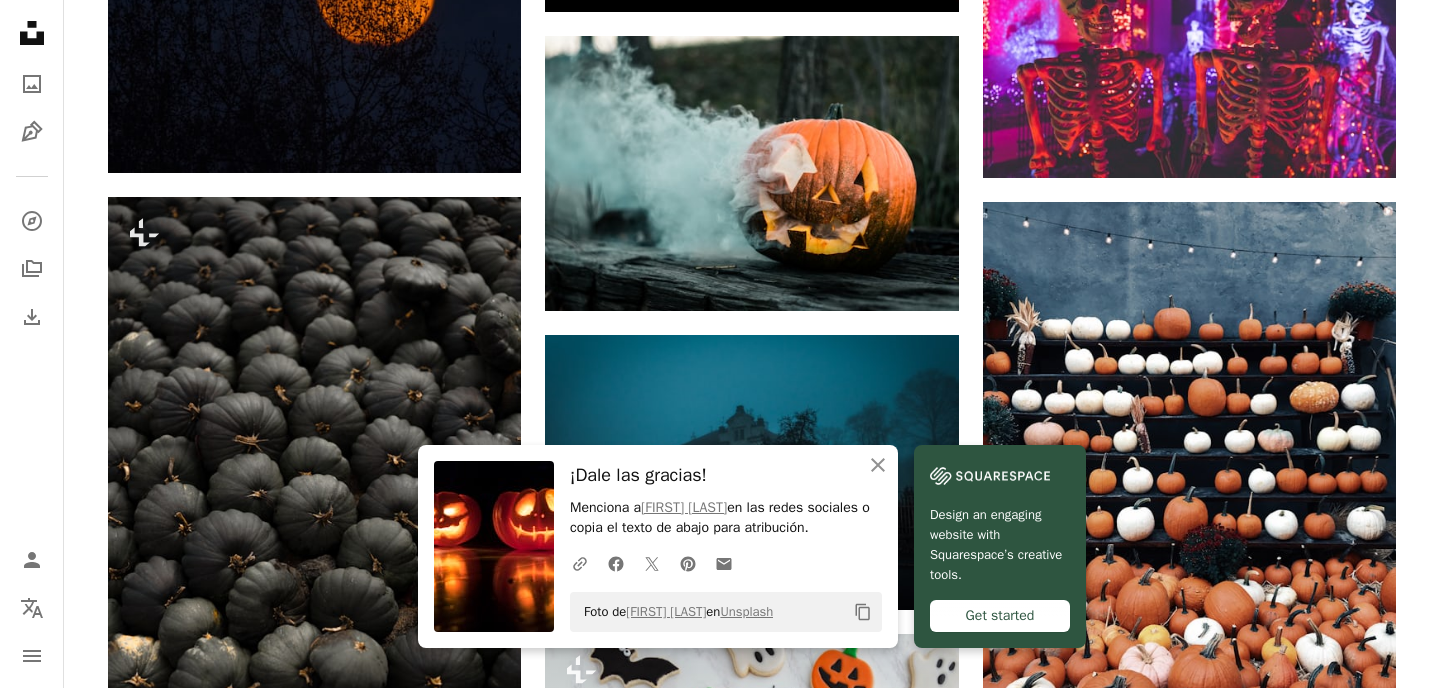 click on "Plus sign for Unsplash+ A heart A plus sign [FIRST] [LAST] Para  Unsplash+ A lock Descargar Plus sign for Unsplash+ A heart A plus sign [FIRST] [LAST] Para  Unsplash+ A lock Descargar A heart A plus sign [FIRST] Disponible para contratación A checkmark inside of a circle Arrow pointing down Plus sign for Unsplash+ A heart A plus sign [FIRST] [LAST] Para  Unsplash+ A lock Descargar A heart A plus sign [FIRST] [LAST] Arrow pointing down Plus sign for Unsplash+ A heart A plus sign [FIRST] Para  Unsplash+ A lock Descargar A heart A plus sign [FIRST] Arrow pointing down A heart A plus sign [FIRST] Arrow pointing down A heart A plus sign [FIRST] [LAST] Disponible para contratación A checkmark inside of a circle Arrow pointing down A heart A plus sign [FIRST] [LAST] Arrow pointing down Plus sign for Unsplash+ A heart A plus sign [FIRST] [LAST] Para  Unsplash+ A lock Descargar A heart A plus sign [FIRST] [LAST] Arrow pointing down" at bounding box center [752, 944] 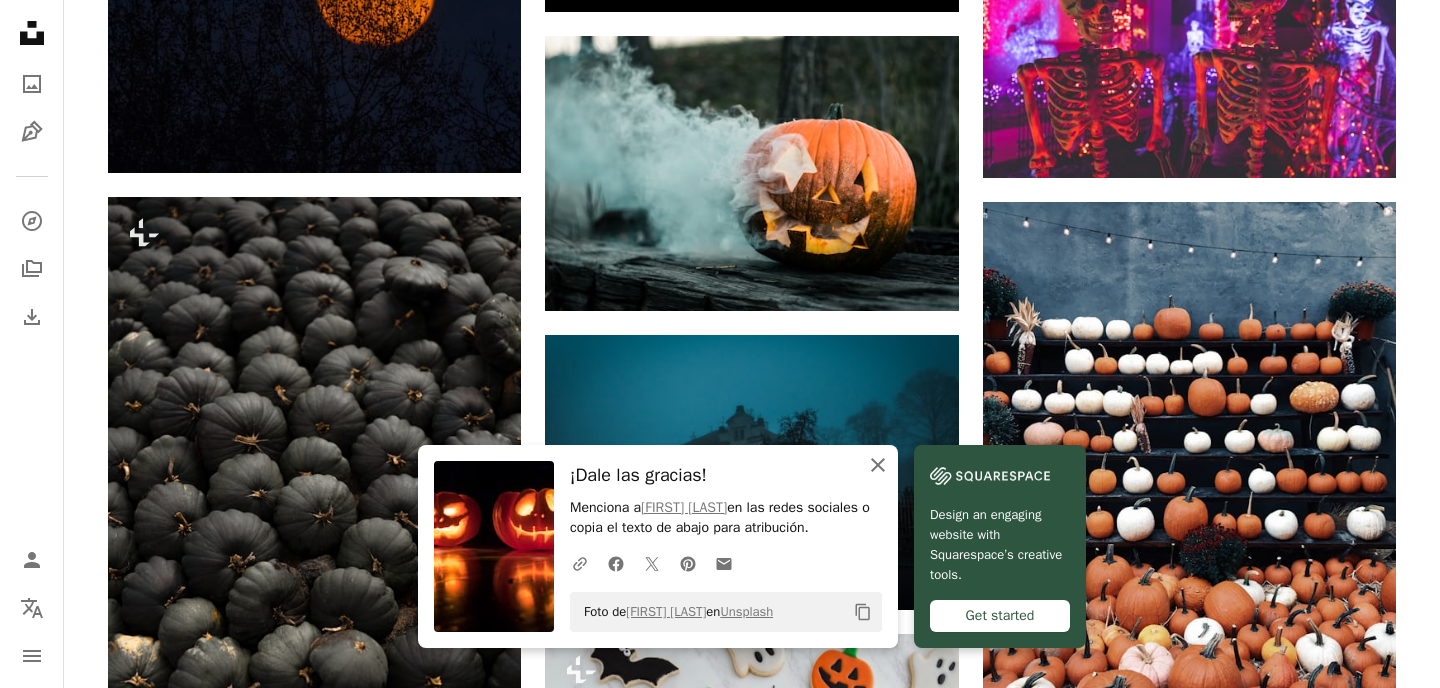 click on "An X shape" 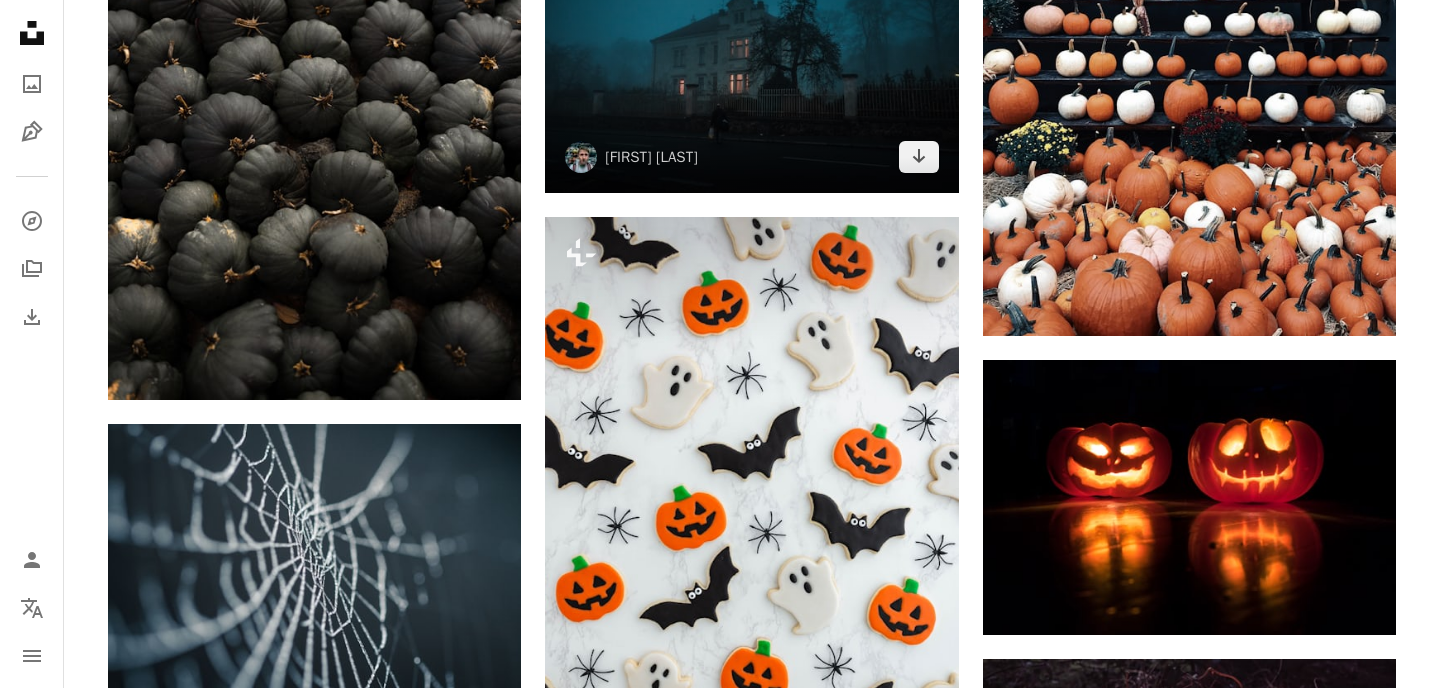 scroll, scrollTop: 1573, scrollLeft: 0, axis: vertical 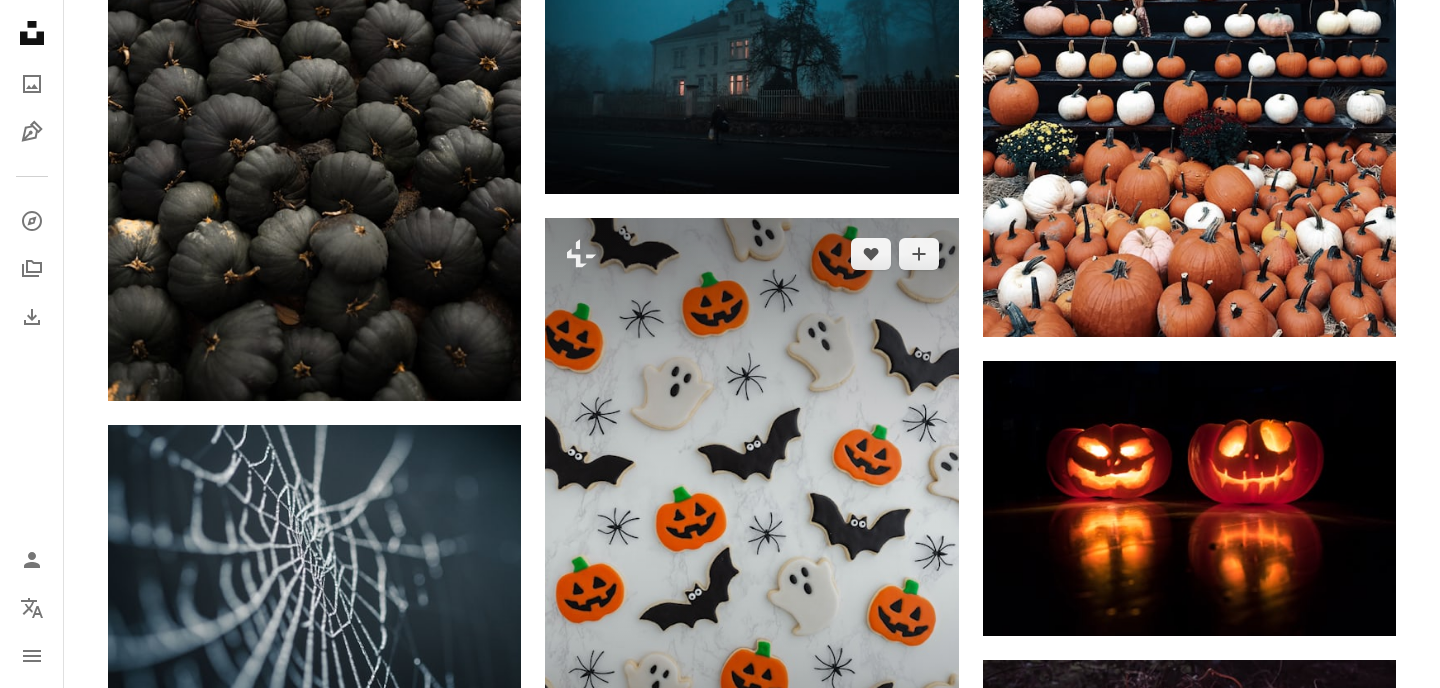 click on "A lock Descargar" at bounding box center (887, 802) 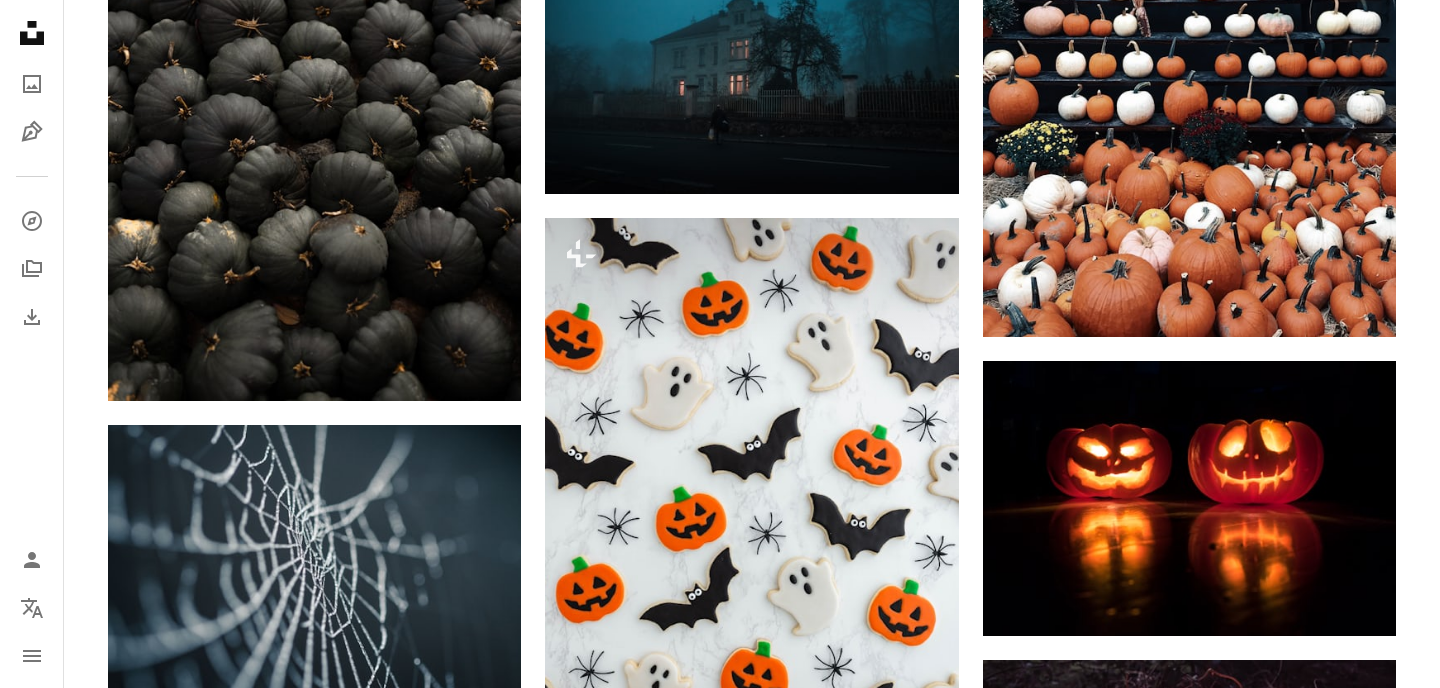click on "An X shape Imágenes premium, listas para usar. Obtén acceso ilimitado. A plus sign Contenido solo para miembros añadido mensualmente A plus sign Descargas ilimitadas libres de derechos A plus sign Ilustraciones  Nuevo A plus sign Protecciones legales mejoradas anualmente 62 %  de descuento mensualmente 16 €   6 € EUR al mes * Obtener  Unsplash+ *Cuando se paga anualmente, se factura por adelantado  72 € Más los impuestos aplicables. Se renueva automáticamente. Cancela cuando quieras." at bounding box center [720, 3391] 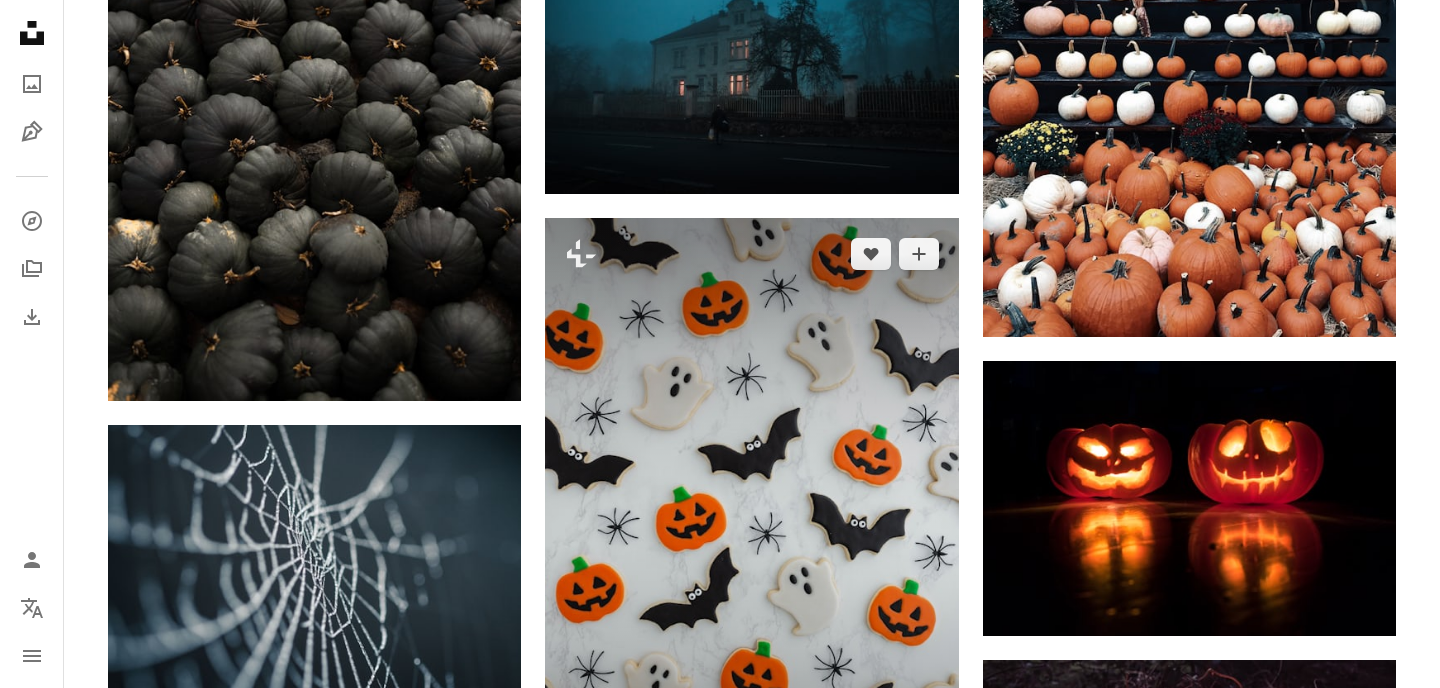 click at bounding box center (751, 528) 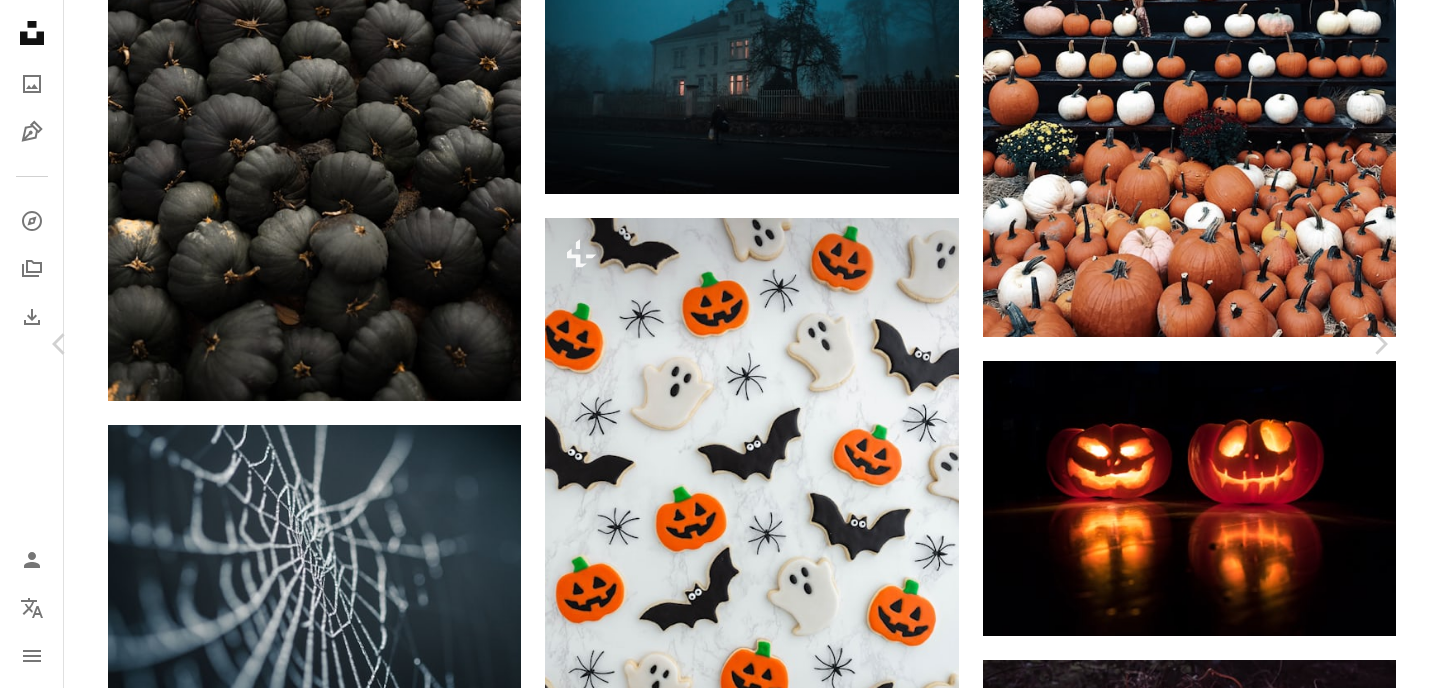 click on "An X shape Chevron left Chevron right [FIRST] [LAST] Para  Unsplash+ A heart A plus sign A lock Descargar Zoom in Presentado en Fotos A forward-right arrow Compartir More Actions Calendar outlined Publicado el  [DAY] de [MONTH] de [YEAR] Safety Con la  Licencia Unsplash+ papel tapiz fondo Víspera de Todos los Santos fantasma calabaza Galletas araña murciélago galletas murciélagos truco o trato Dulce golosina Imágenes gratuitas Imágenes relacionadas Plus sign for Unsplash+ A heart A plus sign [FIRST] [LAST] Para  Unsplash+ A lock Descargar Plus sign for Unsplash+ A heart A plus sign [FIRST] [LAST] Para  Unsplash+ A lock Descargar Plus sign for Unsplash+ A heart A plus sign [FIRST] [LAST] Para  Unsplash+ A lock Descargar Plus sign for Unsplash+ A heart A plus sign [FIRST] [LAST] Para  Unsplash+ A lock Descargar Plus sign for Unsplash+ A heart A plus sign [FIRST] [LAST] Para  Unsplash+ A lock Descargar Plus sign for Unsplash+ A heart A plus sign [FIRST] [LAST] Para  Unsplash+ A lock Descargar Plus sign for Unsplash+" at bounding box center [720, 3391] 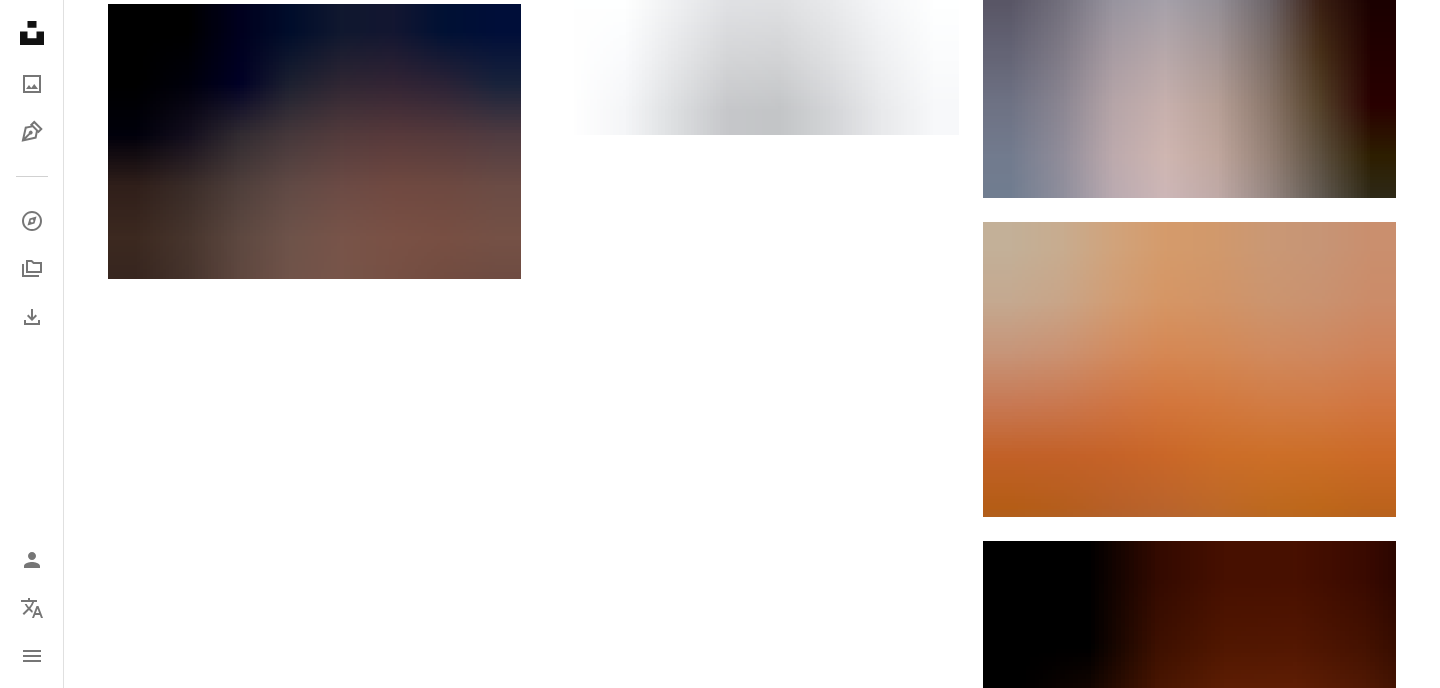 scroll, scrollTop: 2606, scrollLeft: 0, axis: vertical 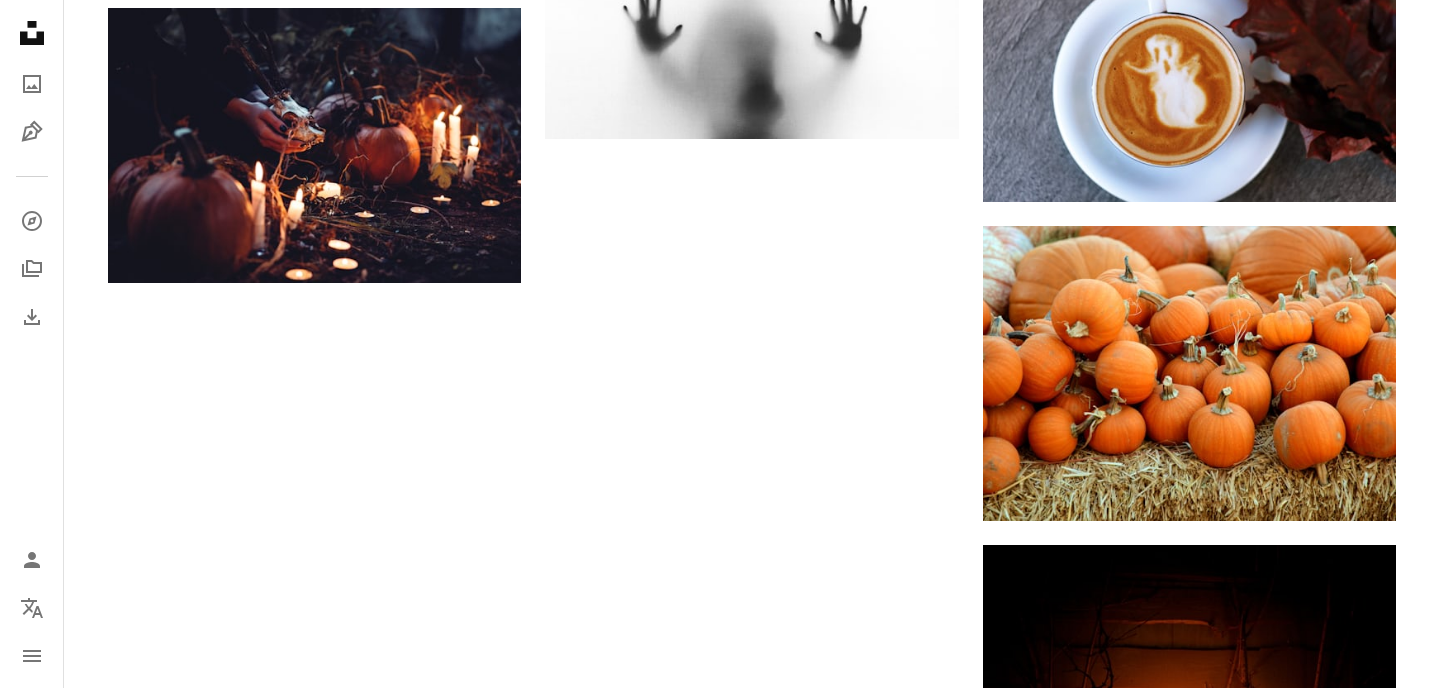 click on "Cargar más" at bounding box center (752, 1176) 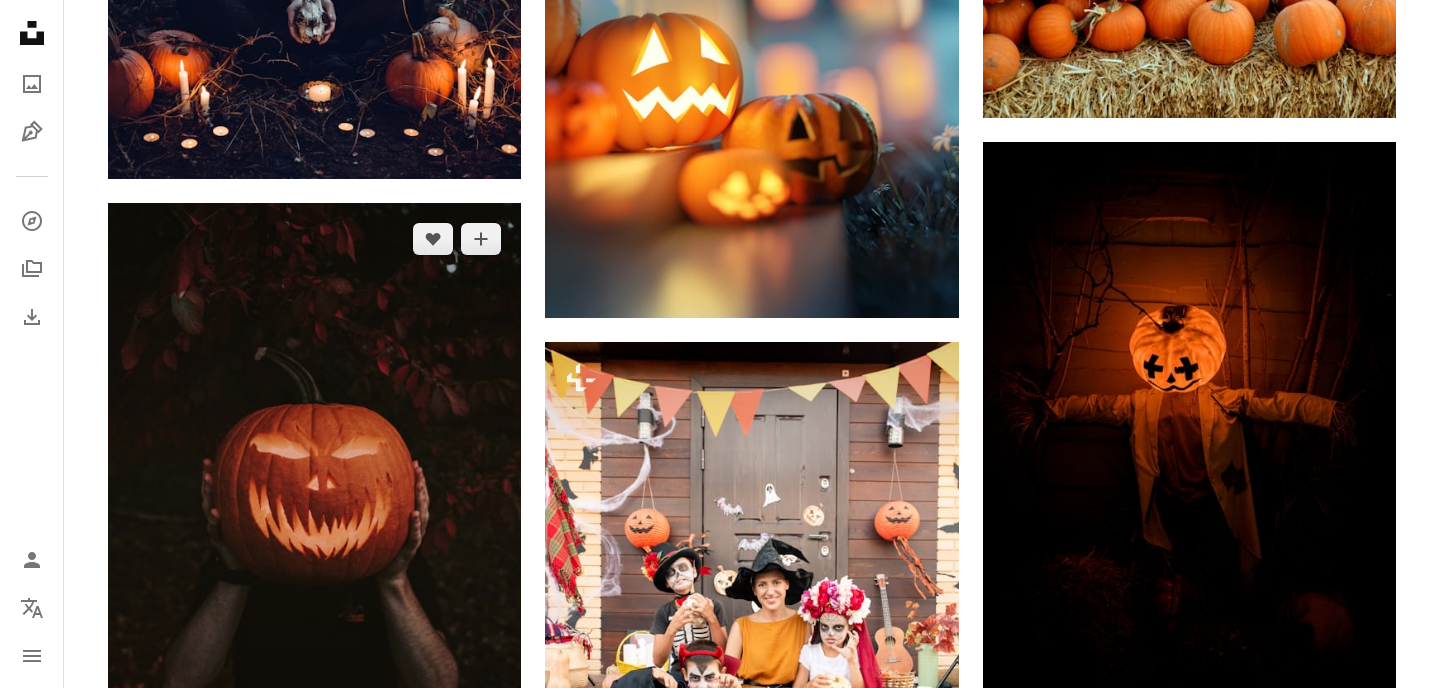 scroll, scrollTop: 3005, scrollLeft: 0, axis: vertical 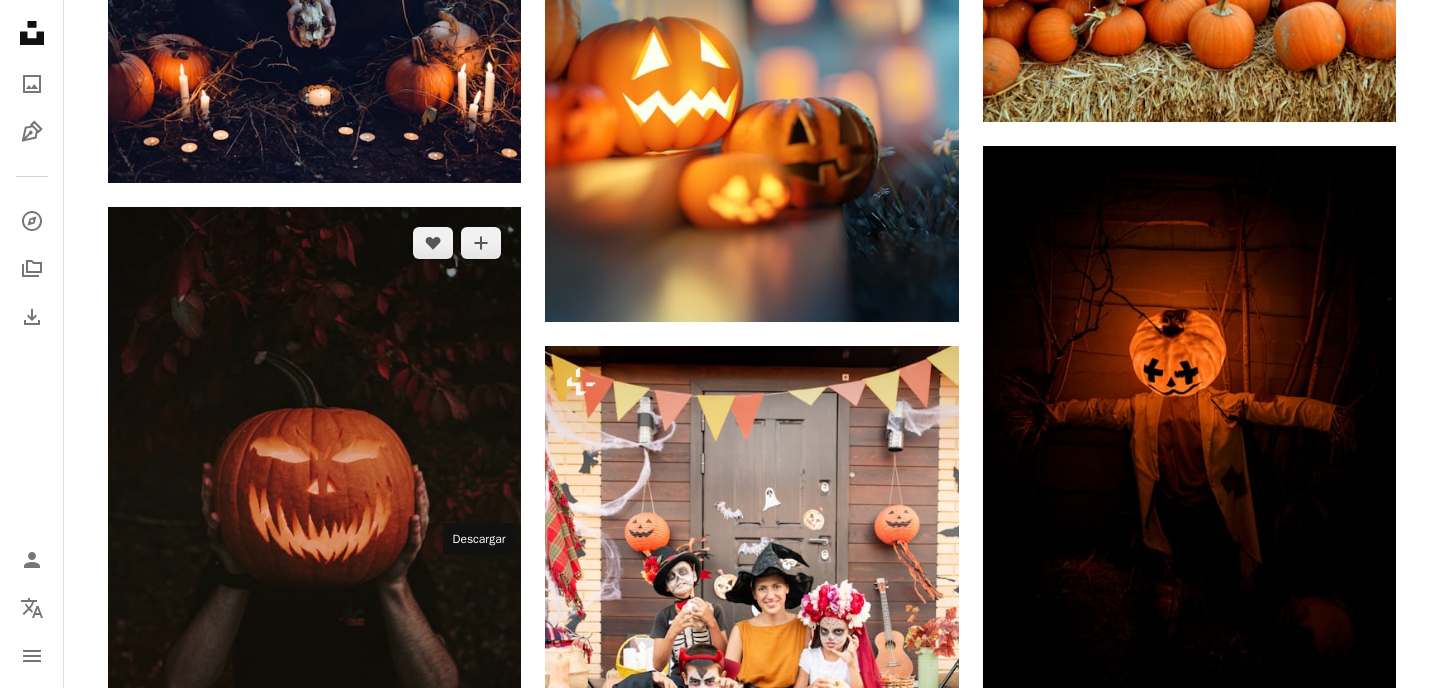 click 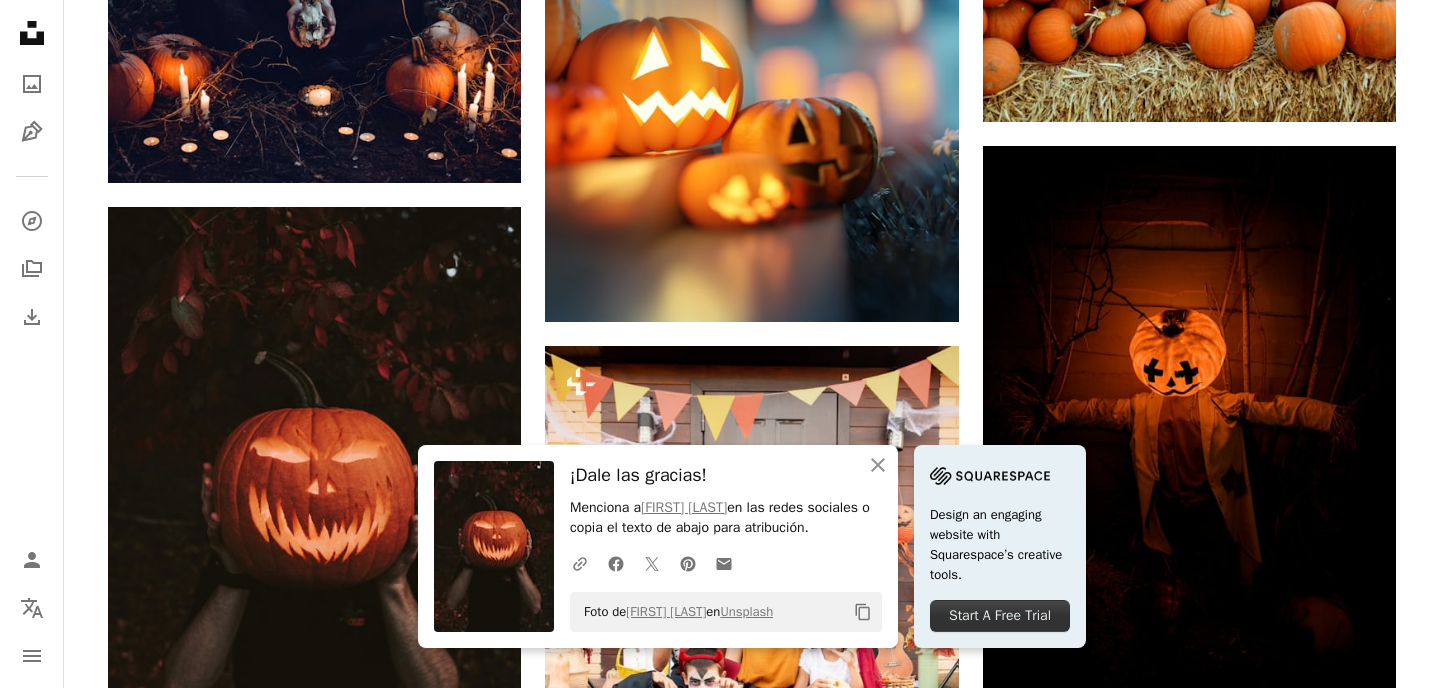 click on "Plus sign for Unsplash+ A heart A plus sign [FIRST] [LAST] Para  Unsplash+ A lock Descargar Plus sign for Unsplash+ A heart A plus sign [FIRST] [LAST] Para  Unsplash+ A lock Descargar A heart A plus sign [FIRST] [LAST] Disponible para contratación A checkmark inside of a circle Arrow pointing down Plus sign for Unsplash+ A heart A plus sign [FIRST] [LAST] Para  Unsplash+ A lock Descargar A heart A plus sign [FIRST] [LAST] Arrow pointing down Plus sign for Unsplash+ A heart A plus sign [FIRST] Para  Unsplash+ A lock Descargar A heart A plus sign [FIRST] Arrow pointing down A heart A plus sign [FIRST] Arrow pointing down A heart A plus sign [FIRST] [LAST] Disponible para contratación A checkmark inside of a circle Arrow pointing down A heart A plus sign [FIRST] [LAST] Arrow pointing down Plus sign for Unsplash+ A heart A plus sign [FIRST] [LAST] Para  Unsplash+ A lock Descargar A heart A plus sign [FIRST] [LAST] Arrow pointing down" at bounding box center [752, 694] 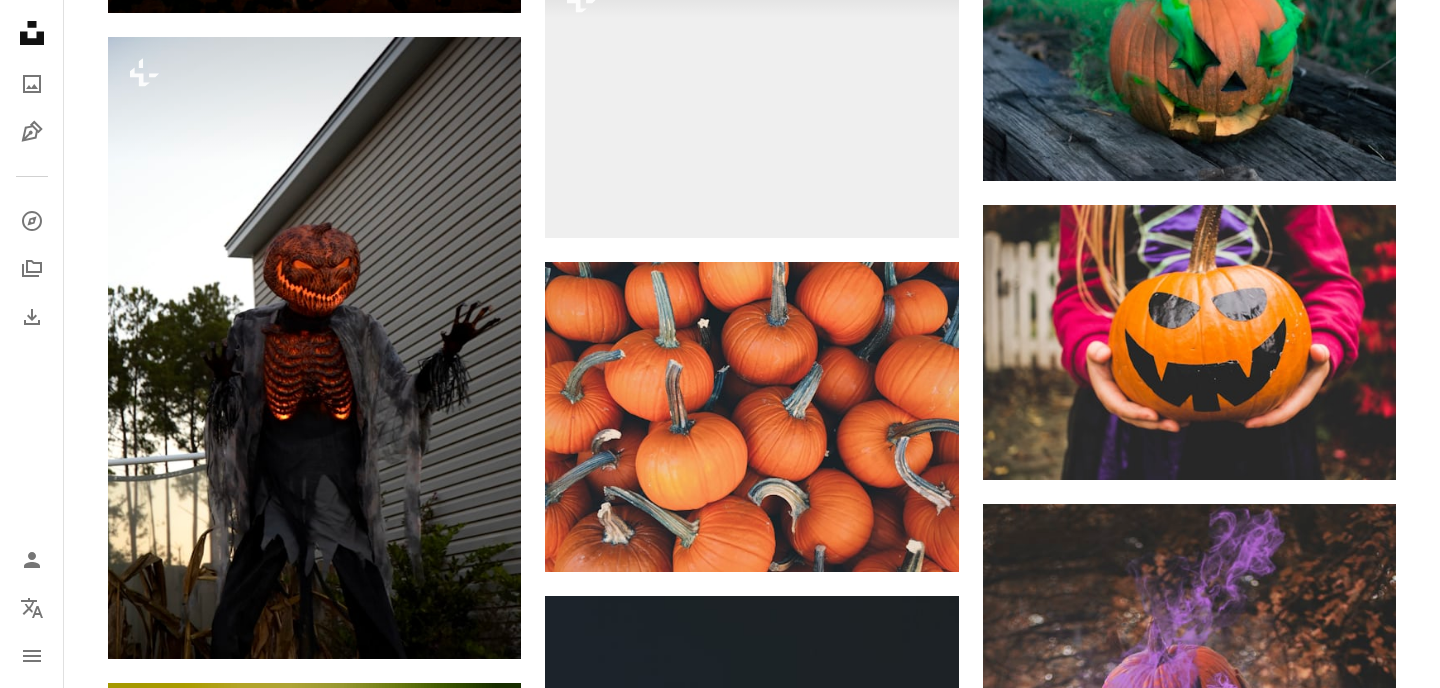 scroll, scrollTop: 5859, scrollLeft: 0, axis: vertical 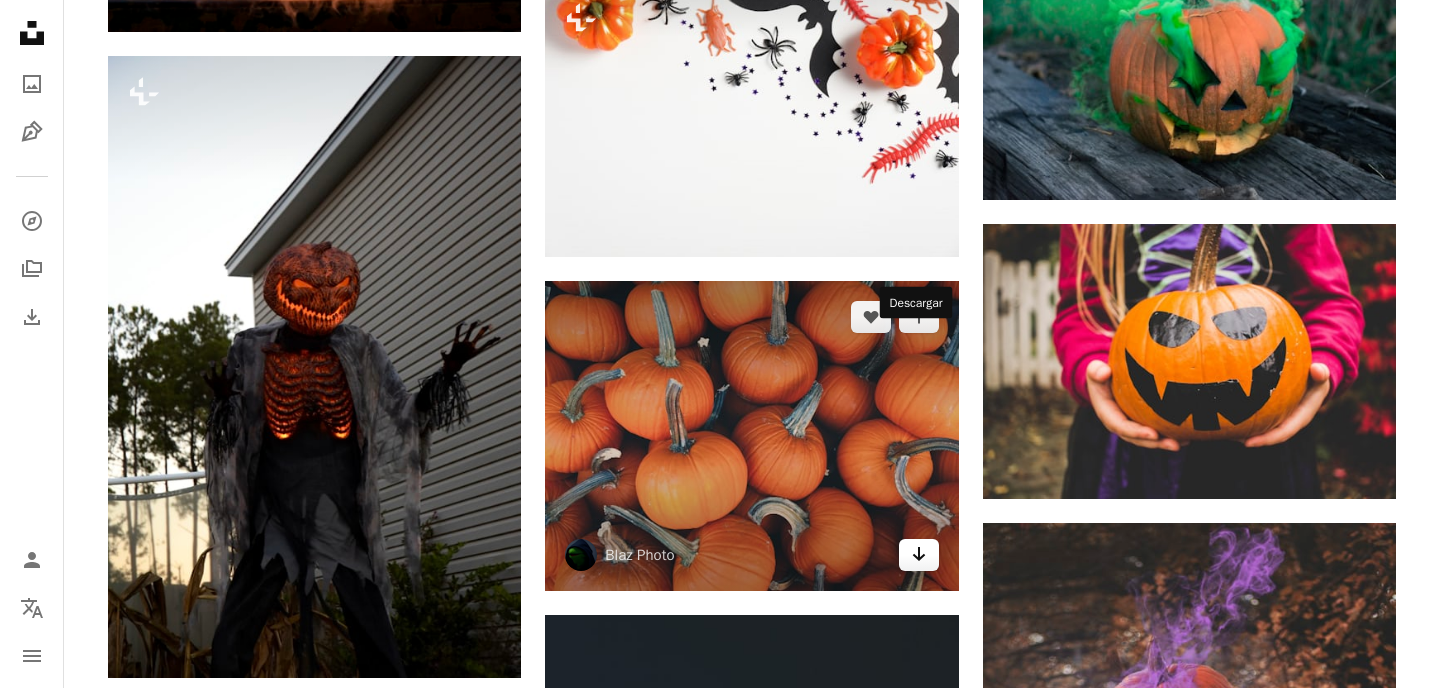 click on "Arrow pointing down" 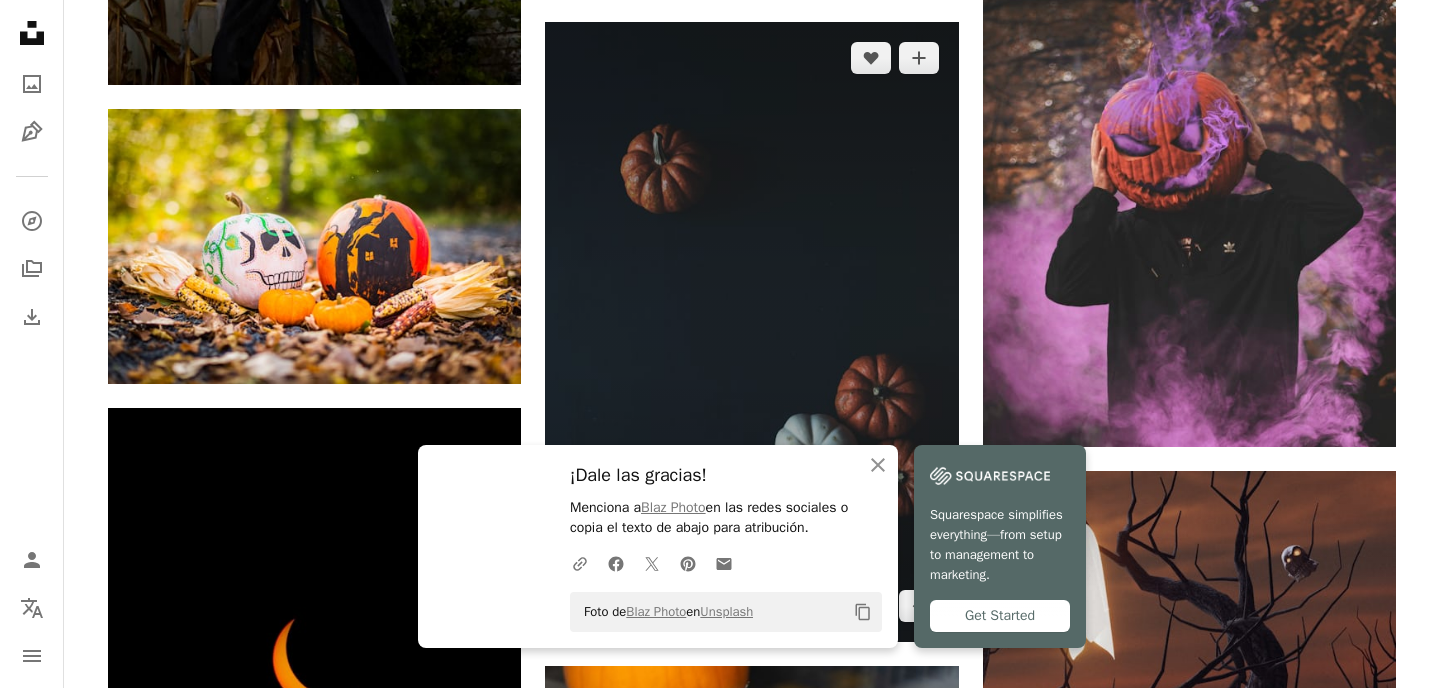 scroll, scrollTop: 6450, scrollLeft: 0, axis: vertical 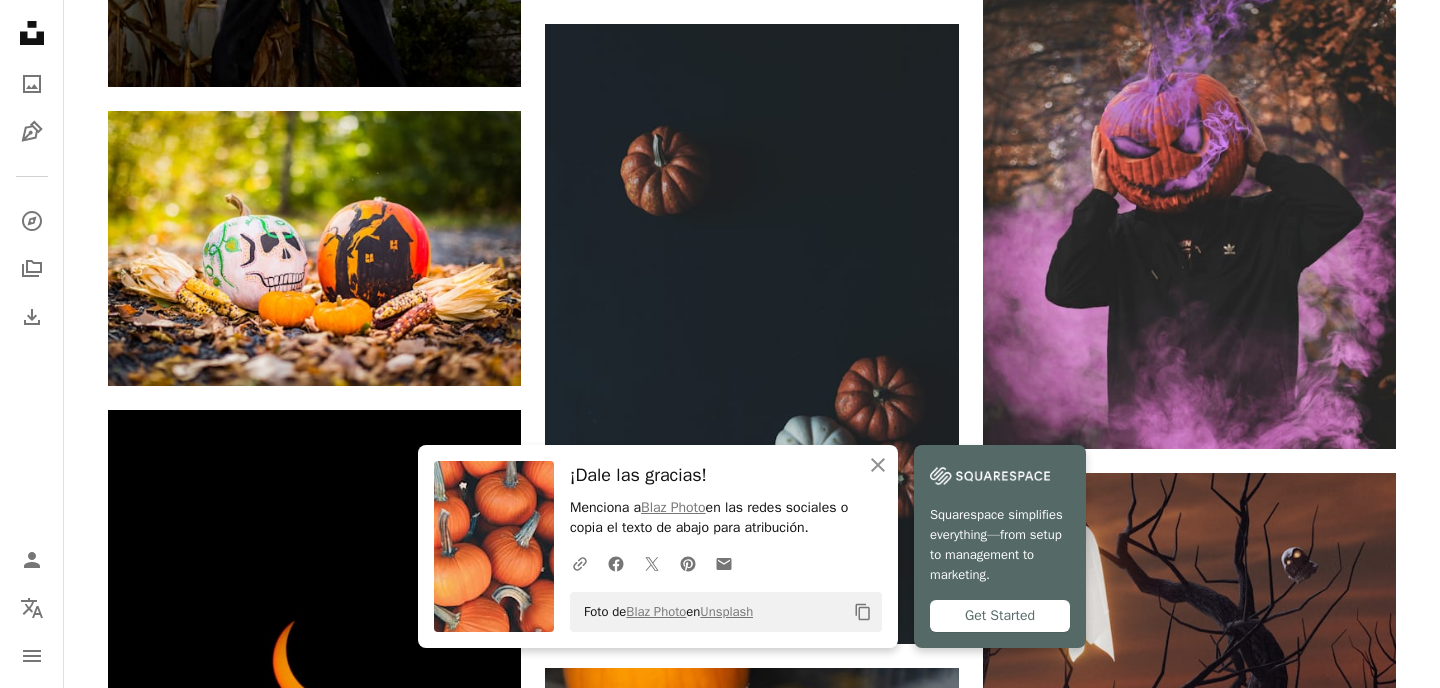click on "A [FIRST] [LAST] Available for hire" at bounding box center (752, 94) 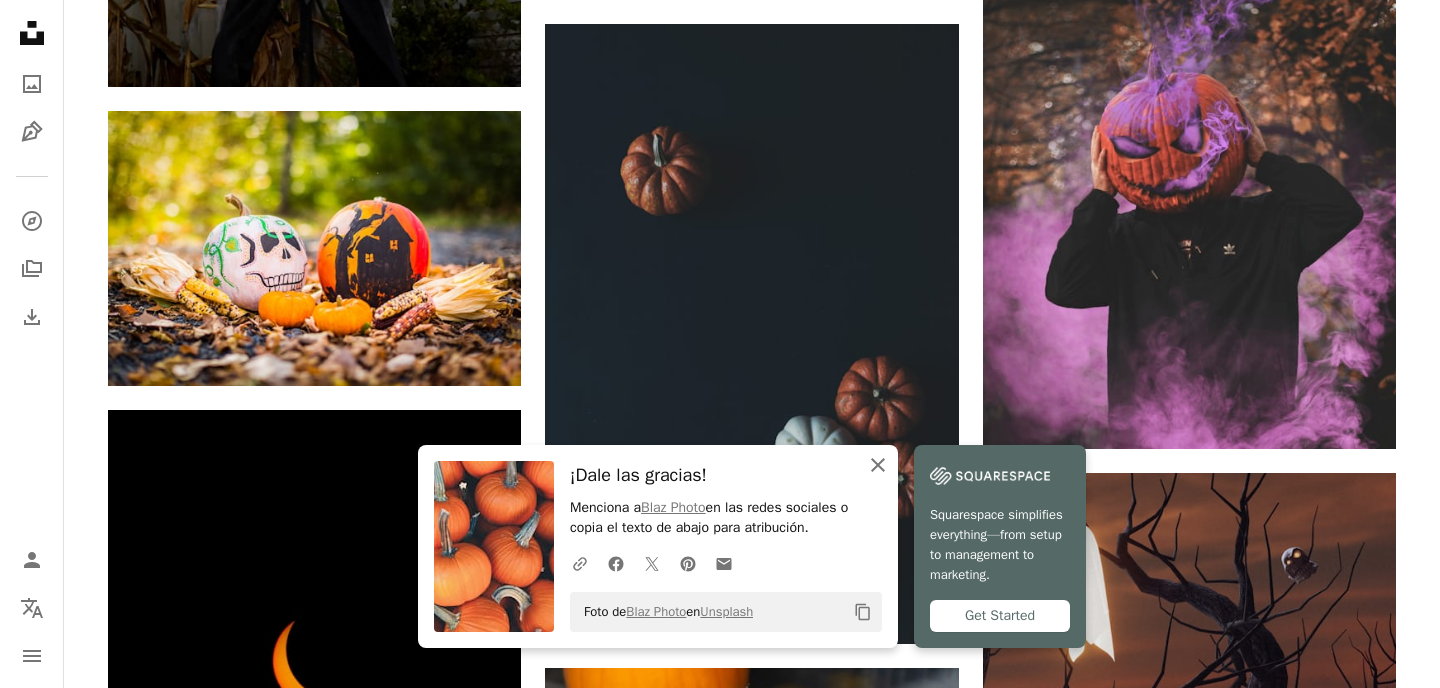 click on "An X shape" 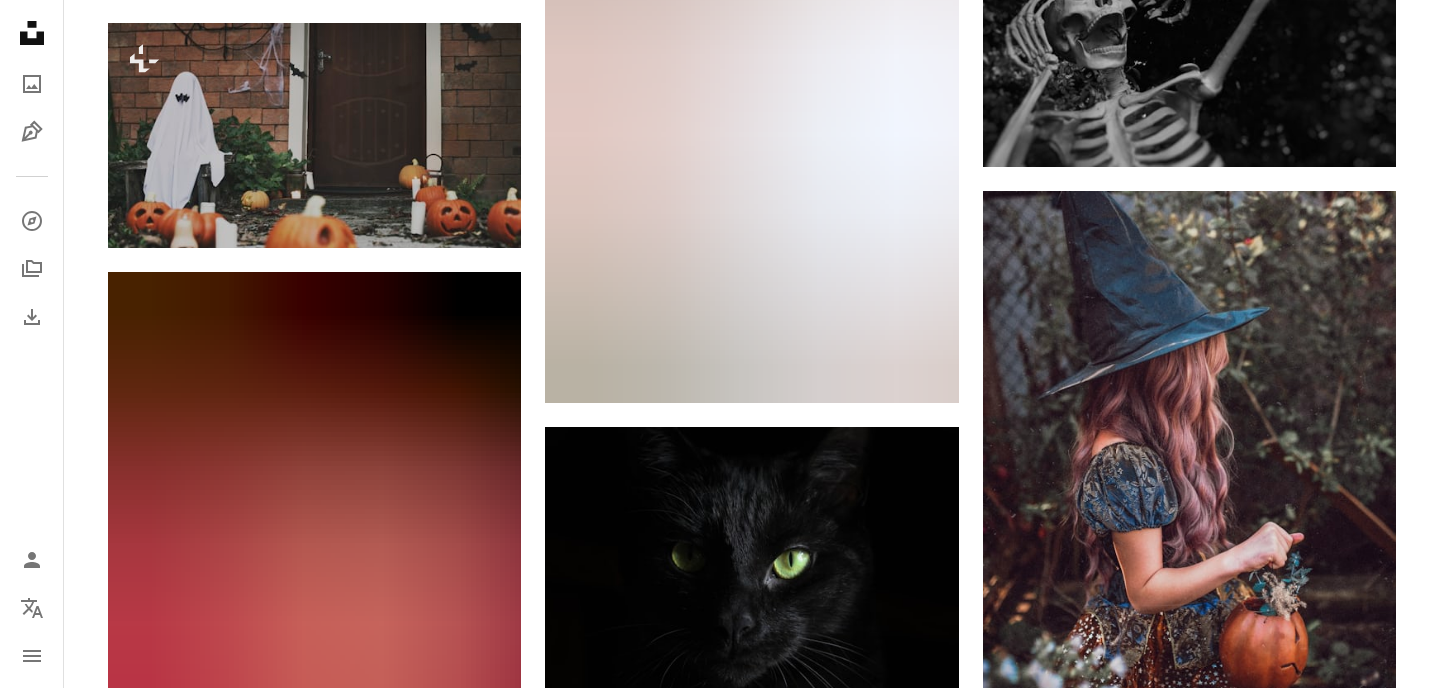 scroll, scrollTop: 7736, scrollLeft: 0, axis: vertical 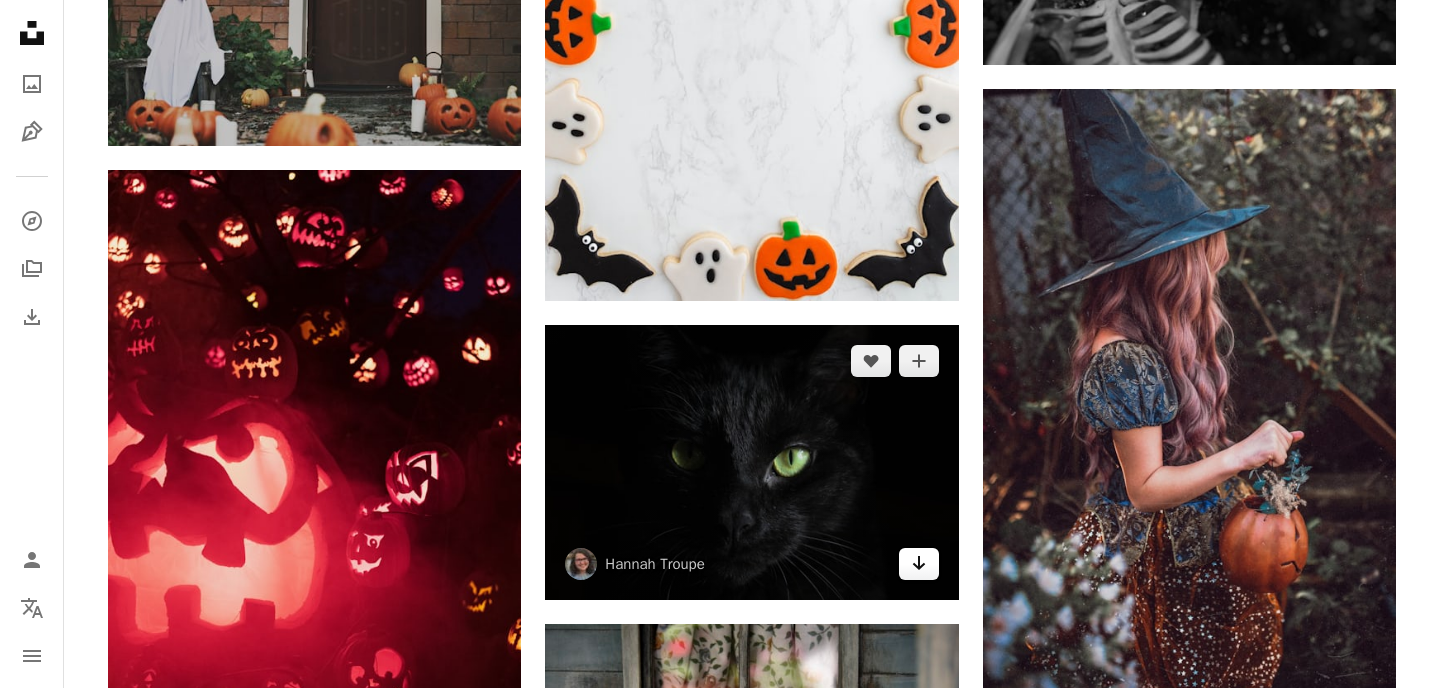 click 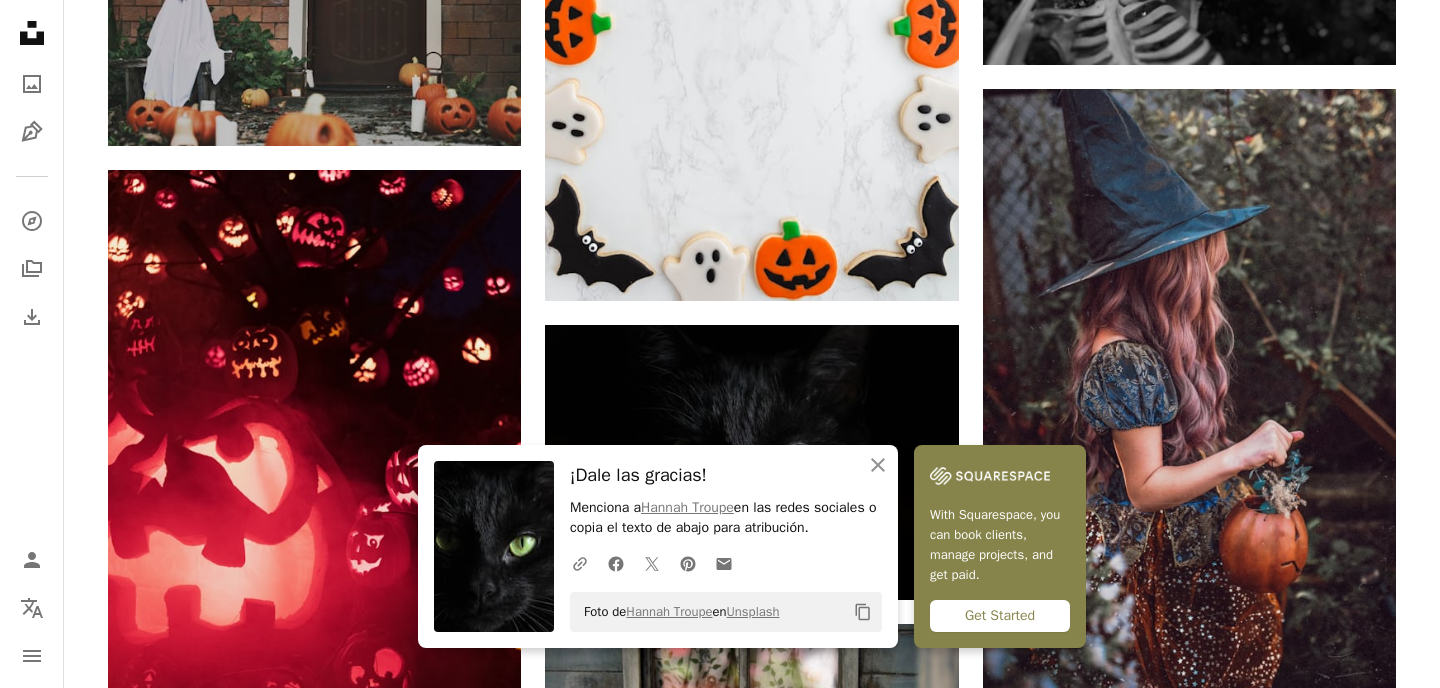click on "A [FIRST] [LAST] Available for hire" at bounding box center [752, -1192] 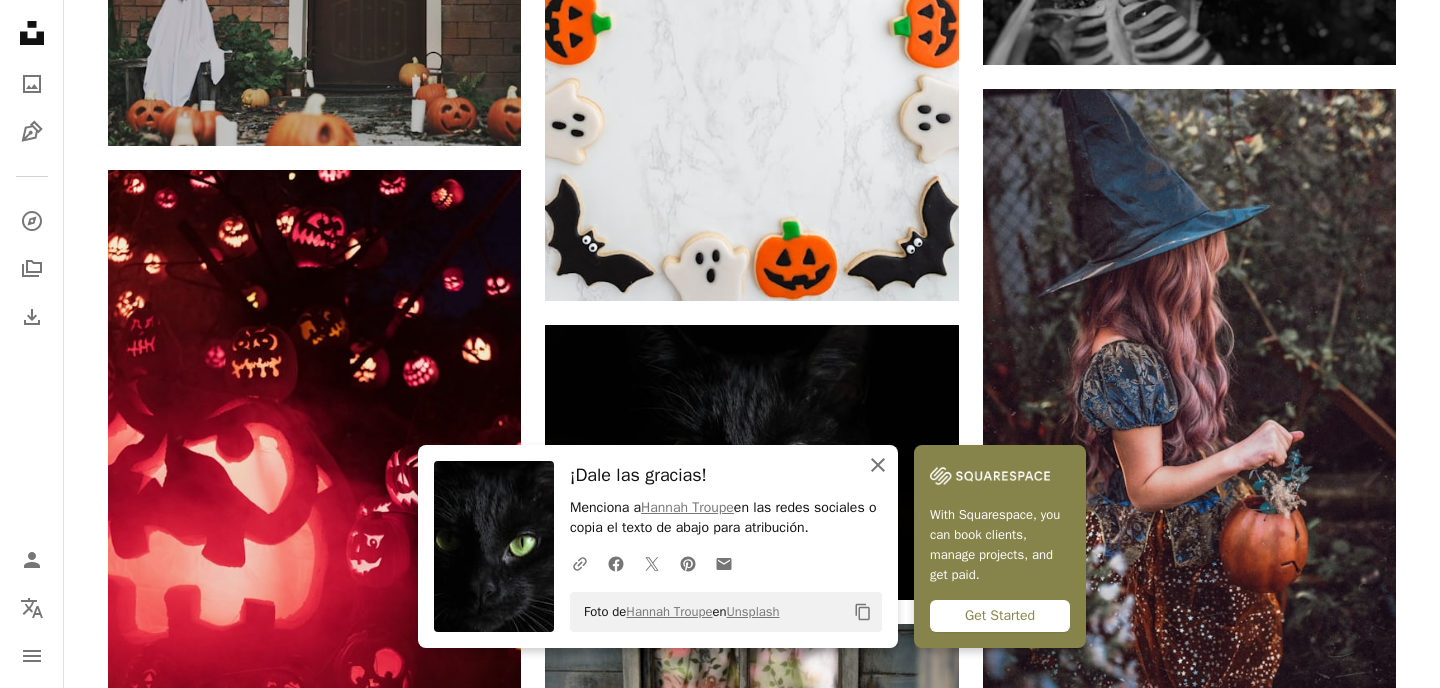 click 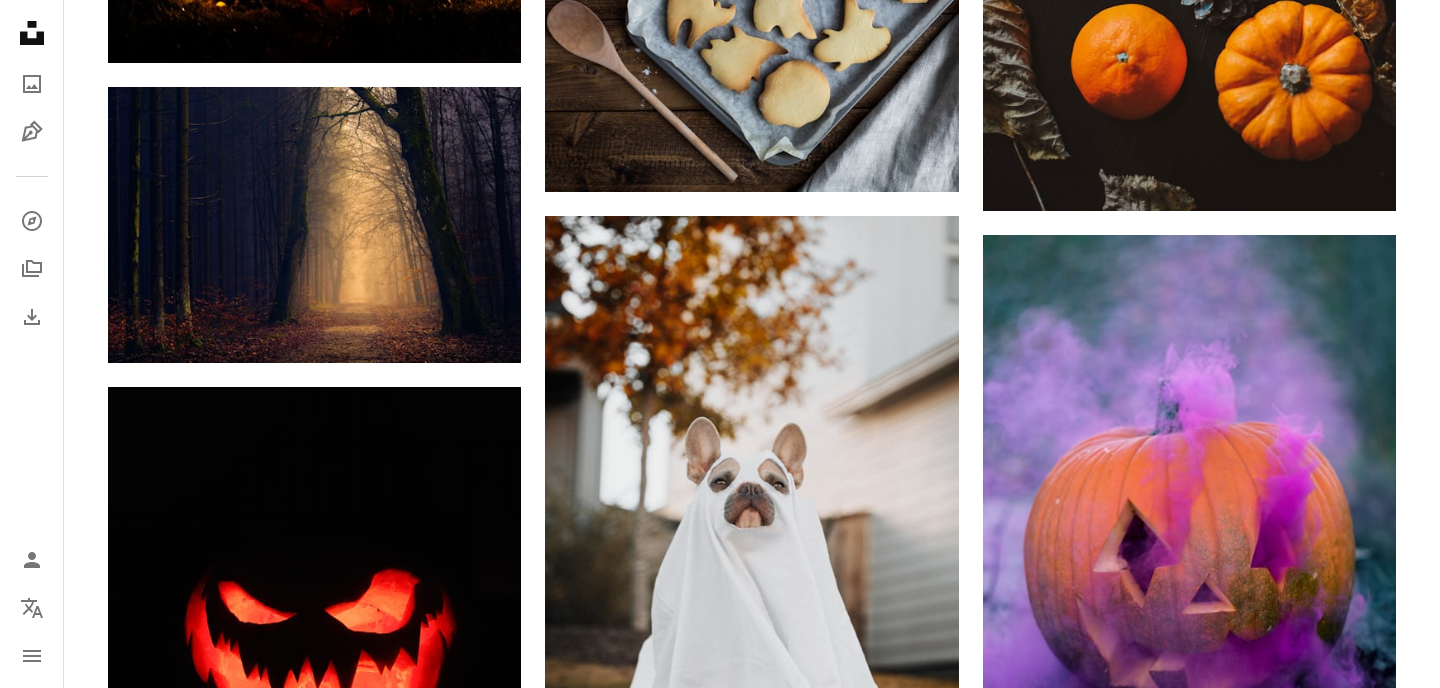 scroll, scrollTop: 10262, scrollLeft: 0, axis: vertical 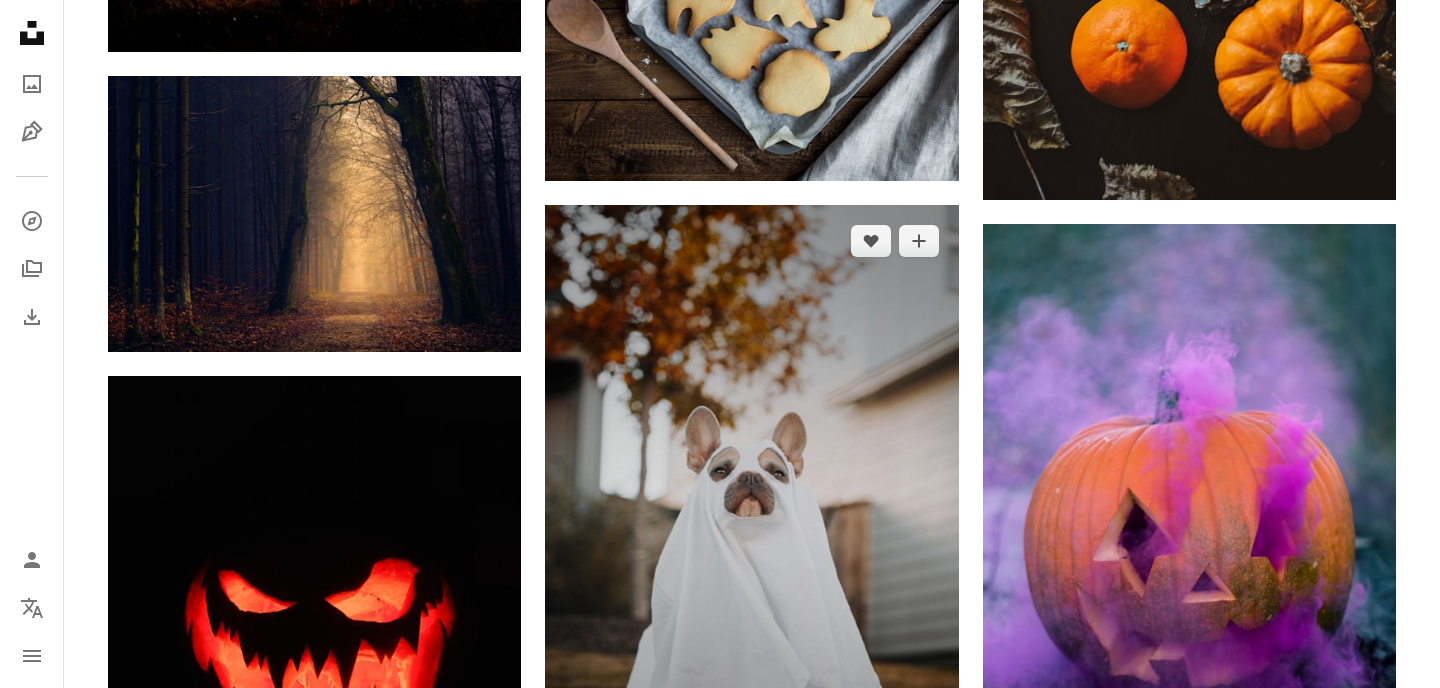 click on "Arrow pointing down" 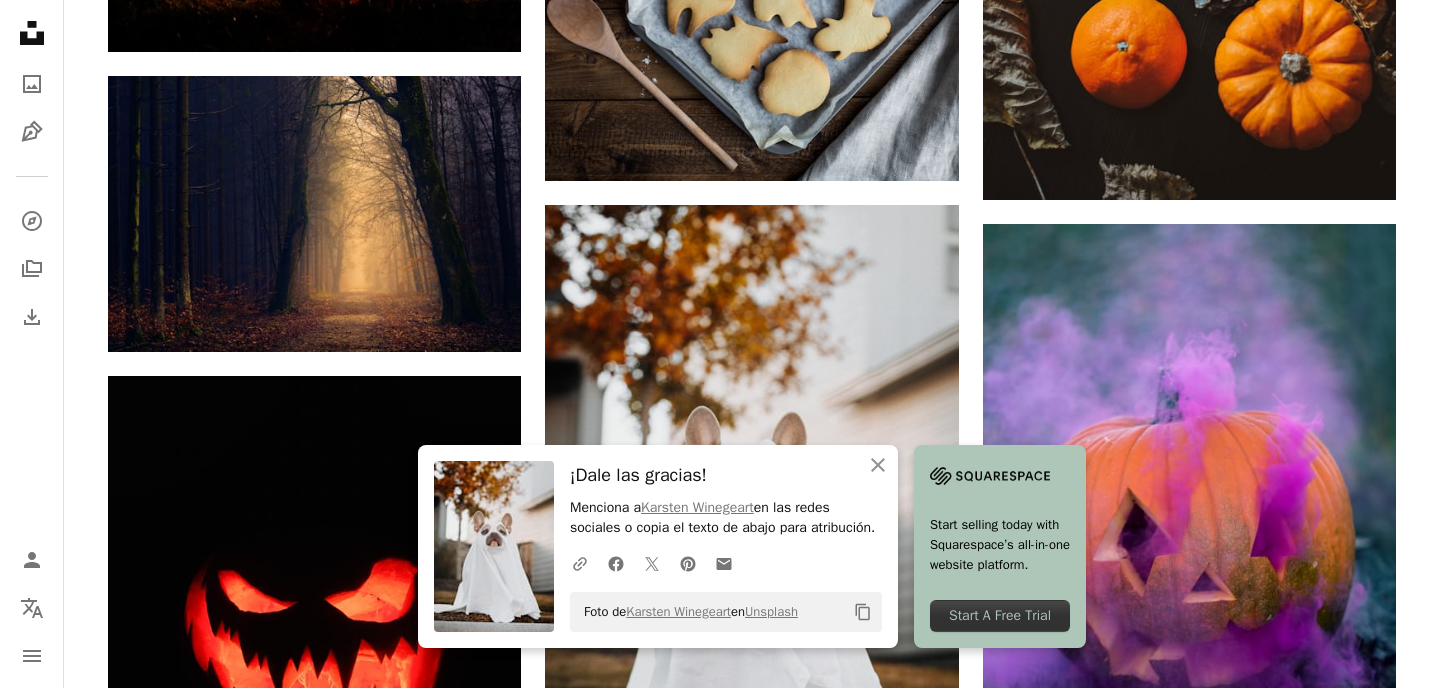 click on "A [FIRST] [LAST] Available for hire" at bounding box center [752, -2227] 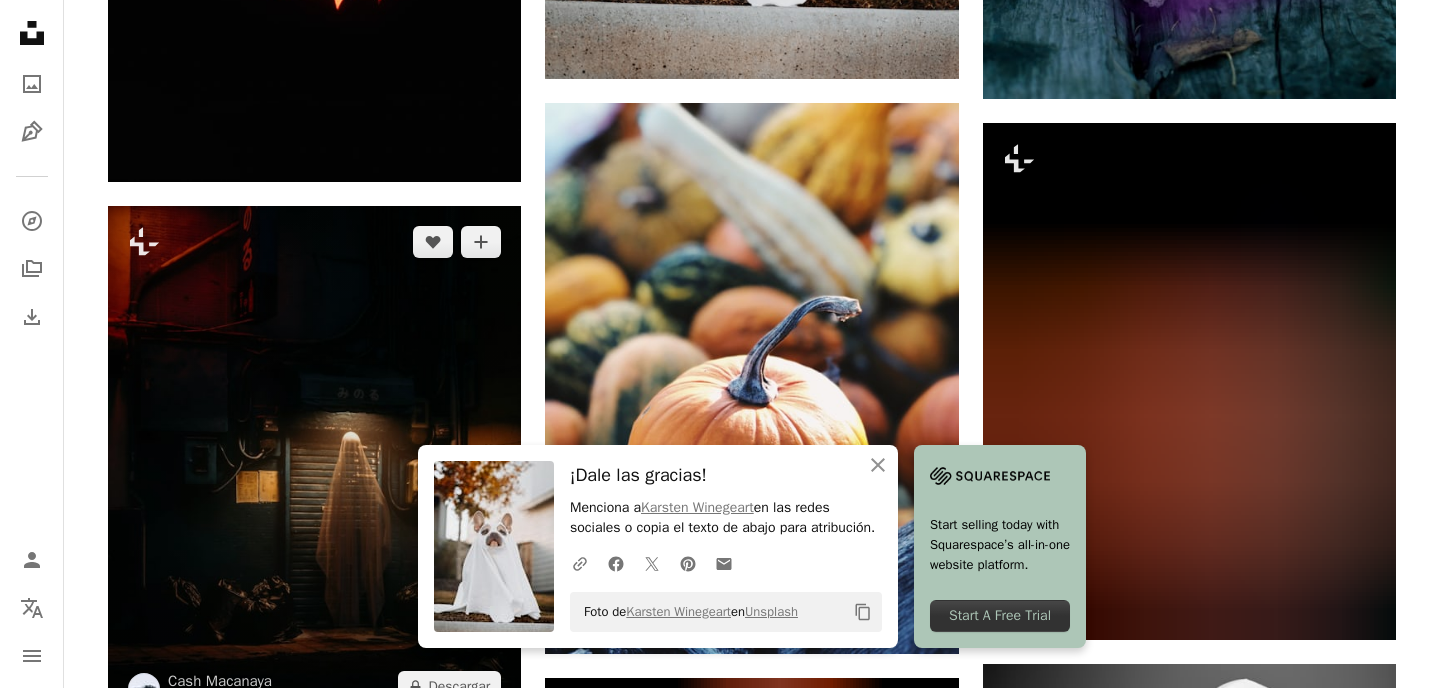 scroll, scrollTop: 11038, scrollLeft: 0, axis: vertical 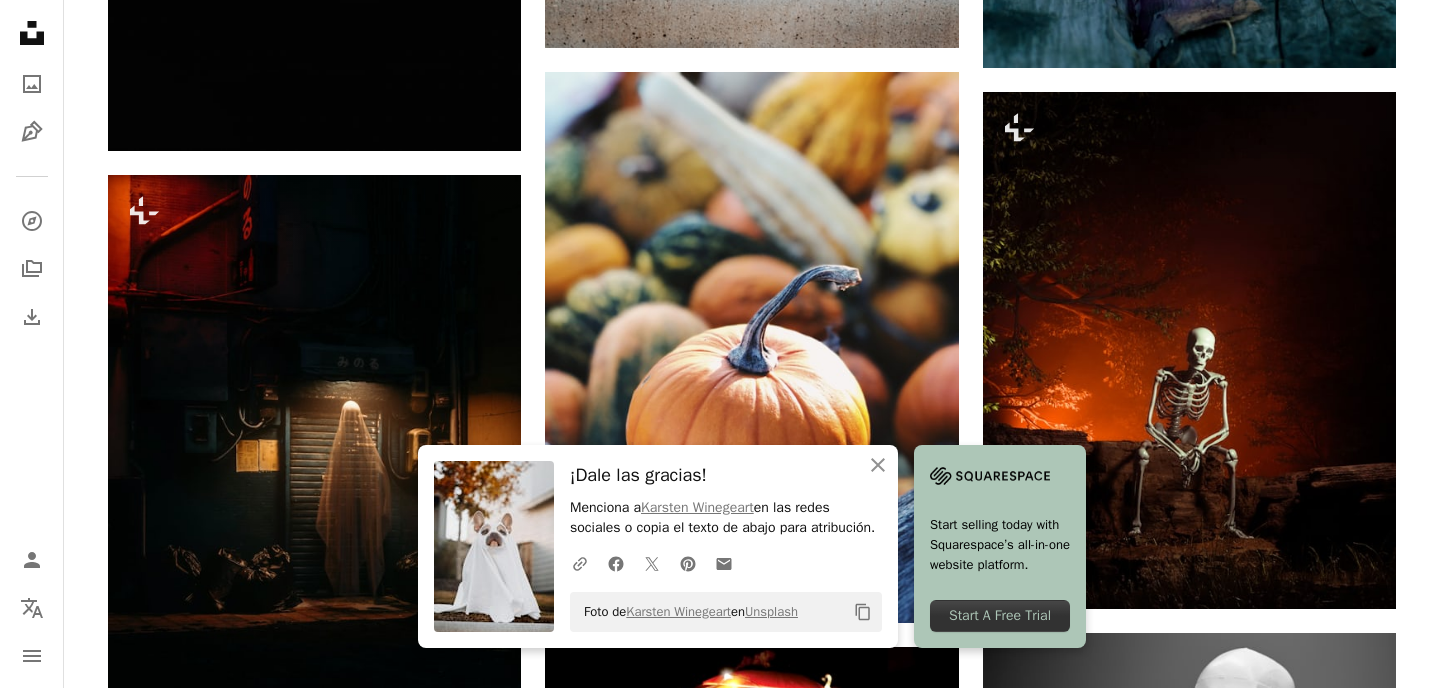 click on "A [FIRST] [LAST] Available for hire" at bounding box center [752, -3003] 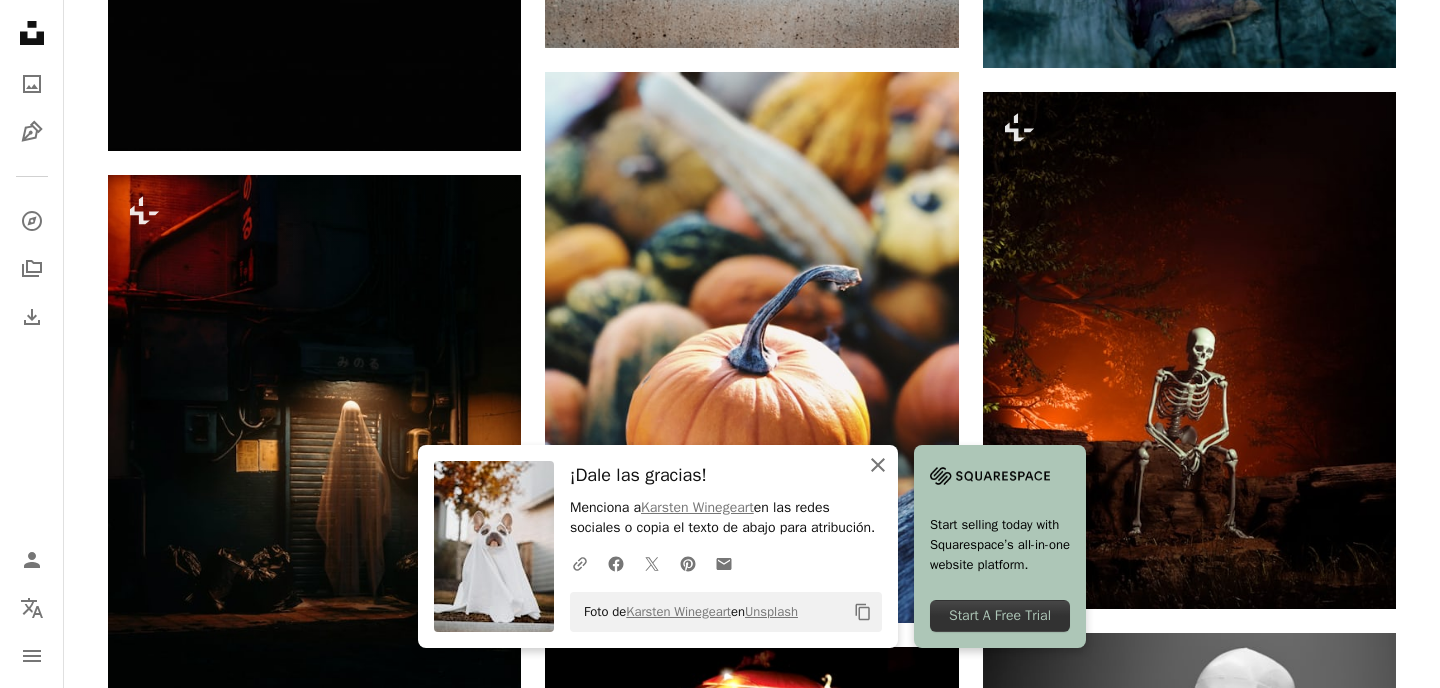 click on "An X shape" 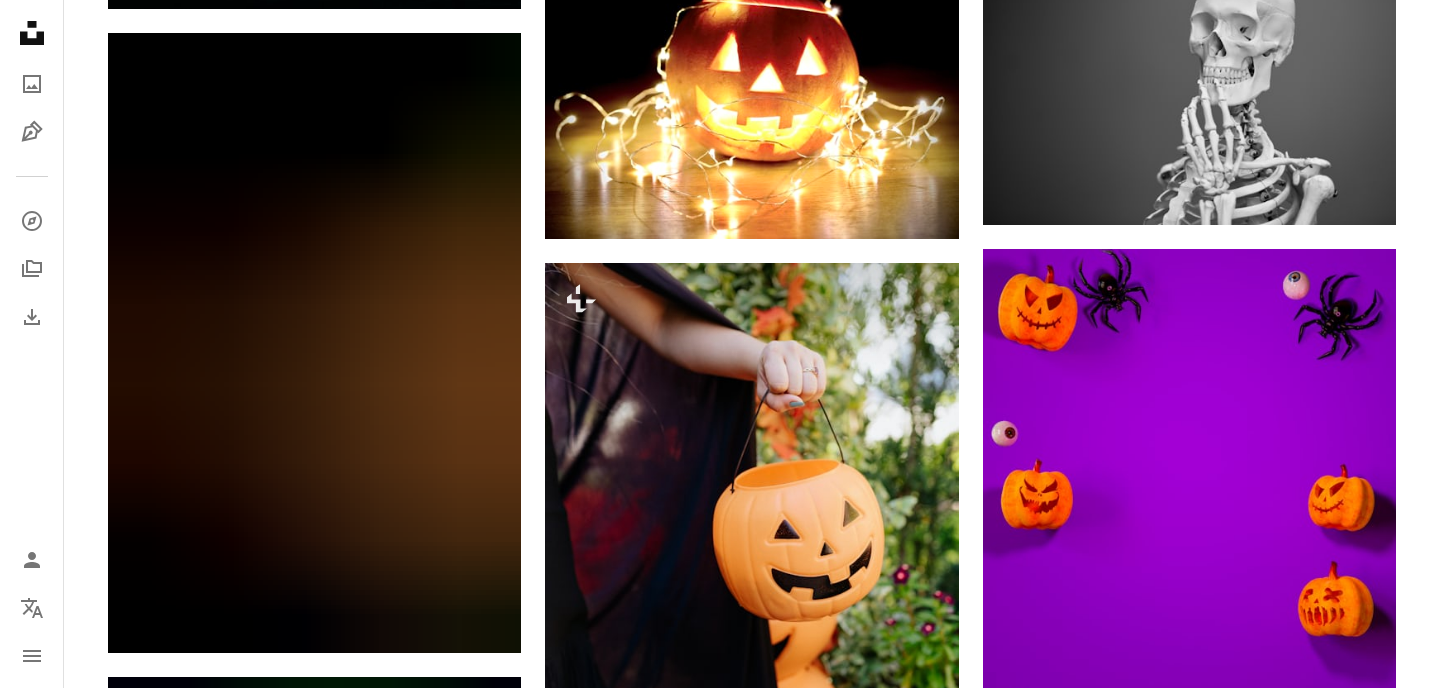 scroll, scrollTop: 11719, scrollLeft: 0, axis: vertical 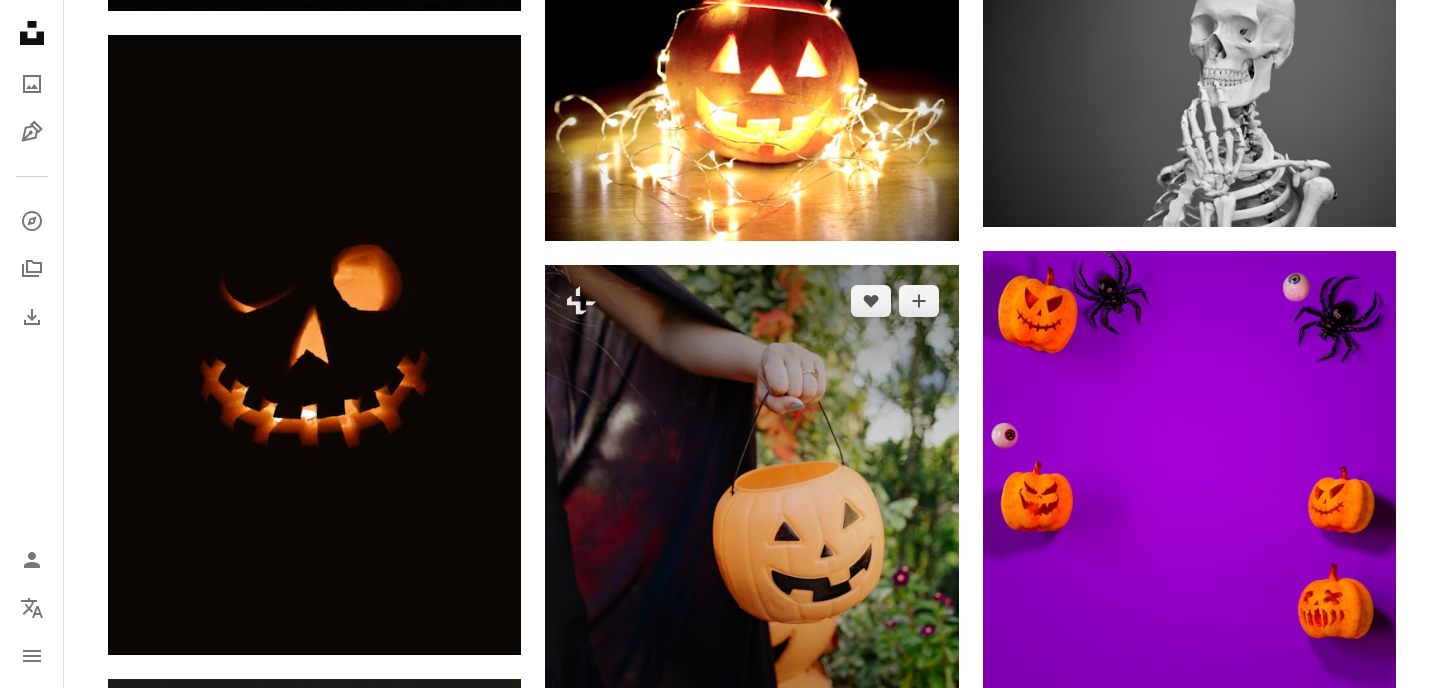 click at bounding box center [751, 523] 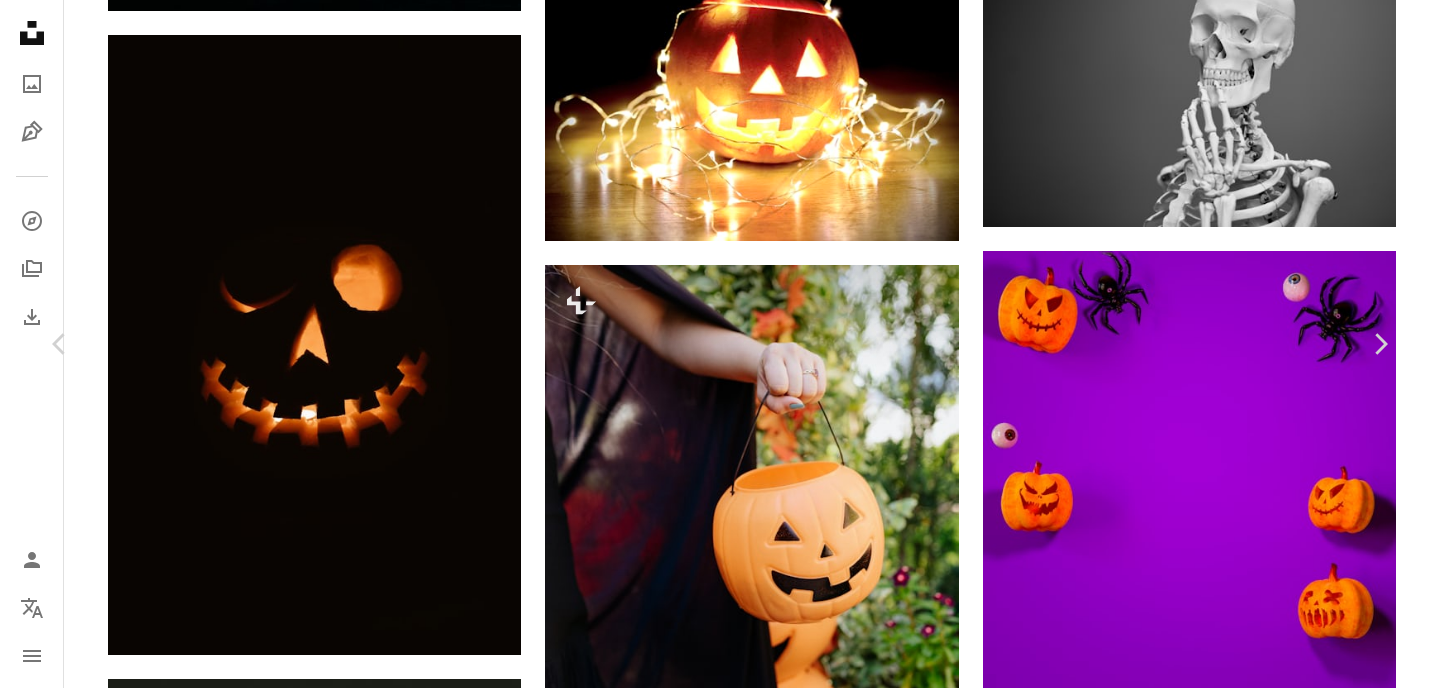 click on "An X shape Chevron left Chevron right [FIRST] [LAST] Para  Unsplash+ A heart A plus sign A lock Descargar Zoom in Presentado en Fotos A forward-right arrow Compartir More Actions Calendar outlined Publicado el  [DAY] de [MONTH] de [YEAR] Safety Con la  Licencia Unsplash+ otoño caer Víspera de Todos los Santos esqueleto espeluznante bruja calabaza murciélagos truco o trato Jack o Linterna Truco o trato Víspera de Todos los Santos Imágenes gratuitas De esta serie Chevron right Plus sign for Unsplash+ Plus sign for Unsplash+ Plus sign for Unsplash+ Plus sign for Unsplash+ Plus sign for Unsplash+ Plus sign for Unsplash+ Plus sign for Unsplash+ Plus sign for Unsplash+ Plus sign for Unsplash+ Plus sign for Unsplash+ Imágenes relacionadas Plus sign for Unsplash+ A heart A plus sign [FIRST] [LAST] Para  Unsplash+ A lock Descargar Plus sign for Unsplash+ A heart A plus sign [FIRST] [LAST] Para  Unsplash+ A lock Descargar Plus sign for Unsplash+ A heart A plus sign [FIRST] [LAST] Para  Unsplash+ A lock Descargar Para" at bounding box center [720, 4196] 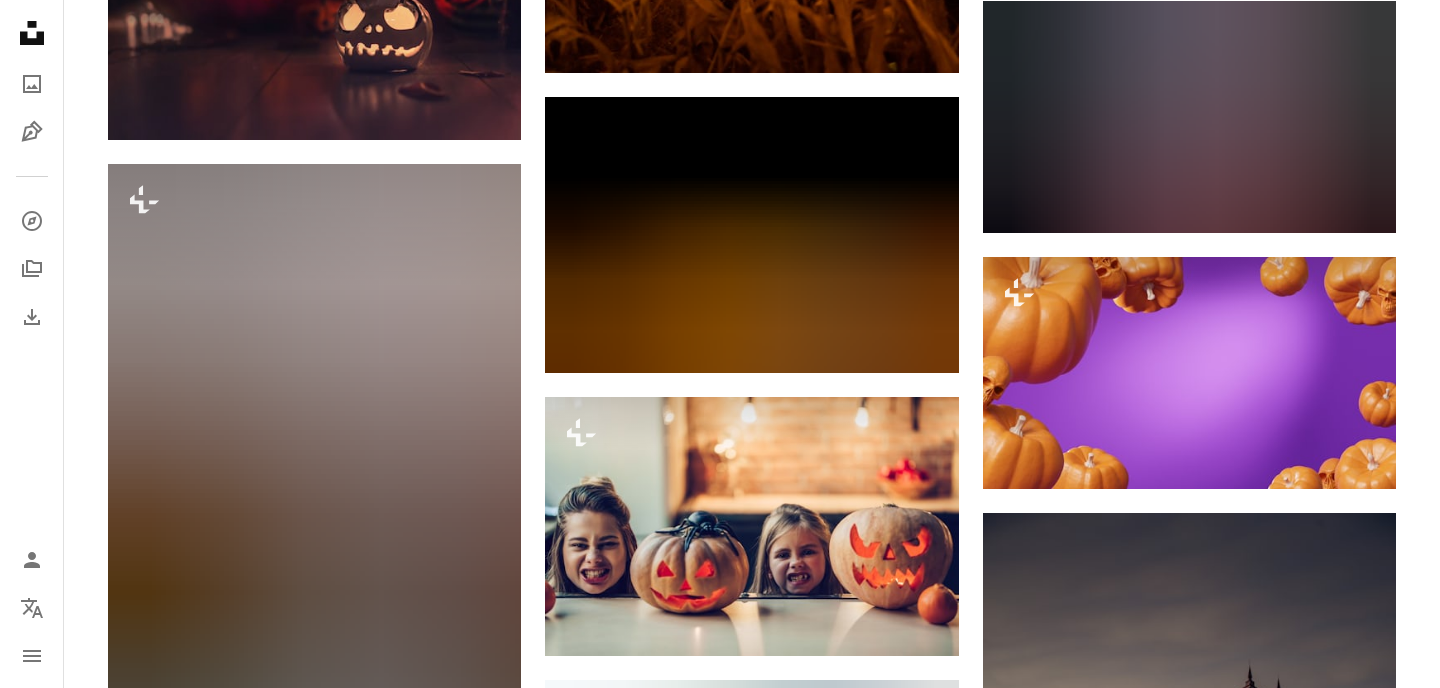 scroll, scrollTop: 24504, scrollLeft: 0, axis: vertical 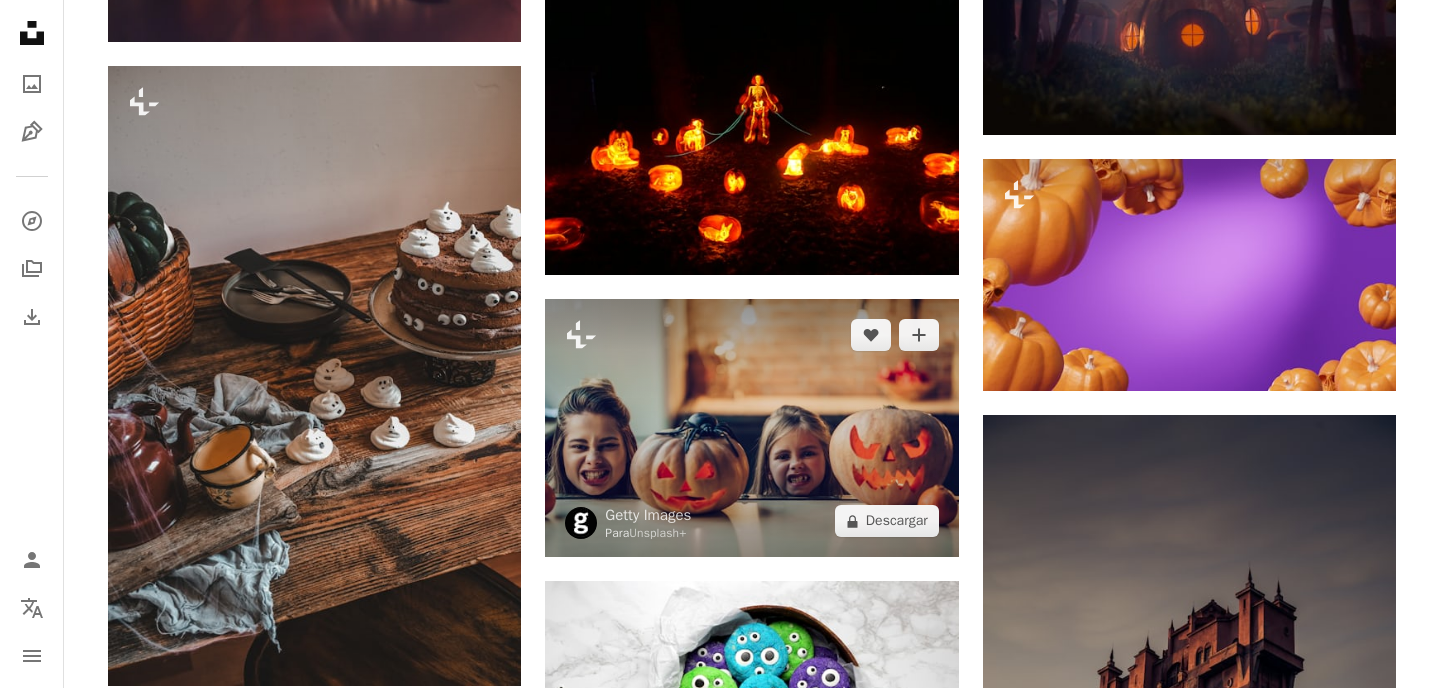 click at bounding box center [751, 428] 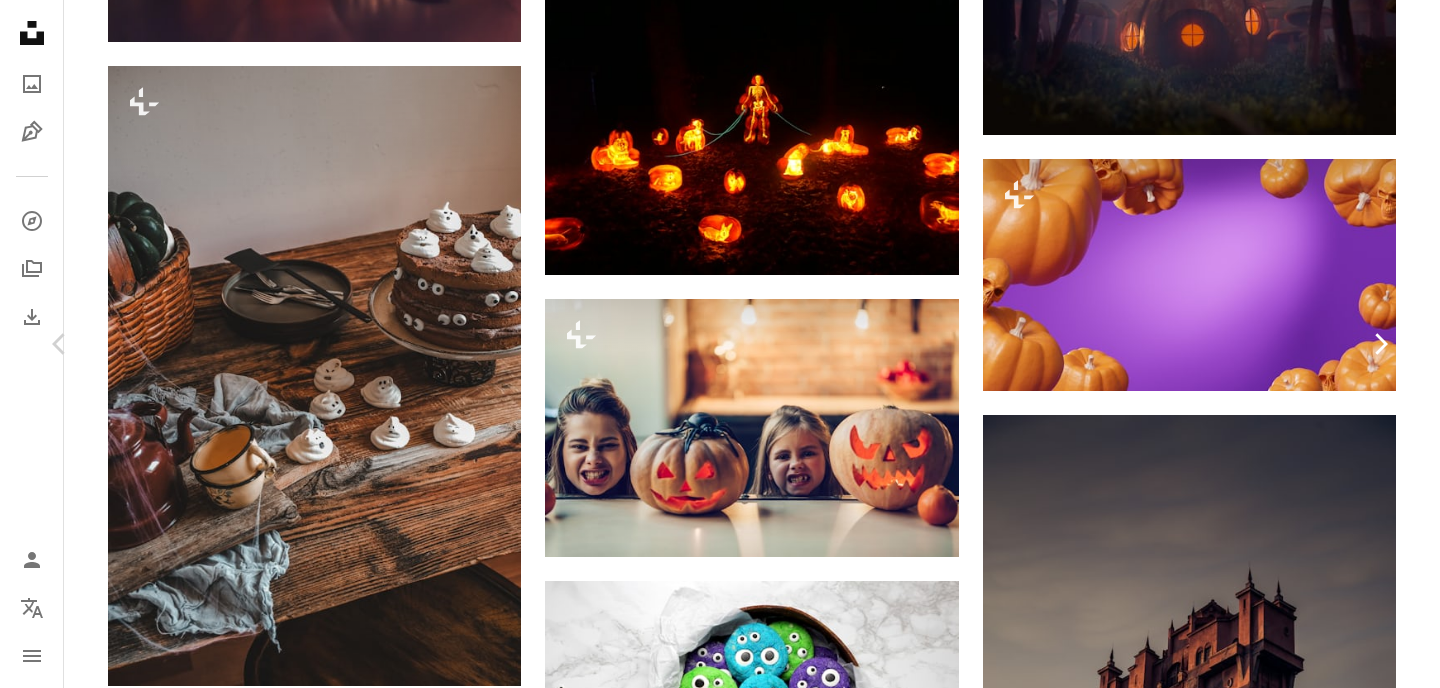 click on "Chevron right" at bounding box center [1380, 344] 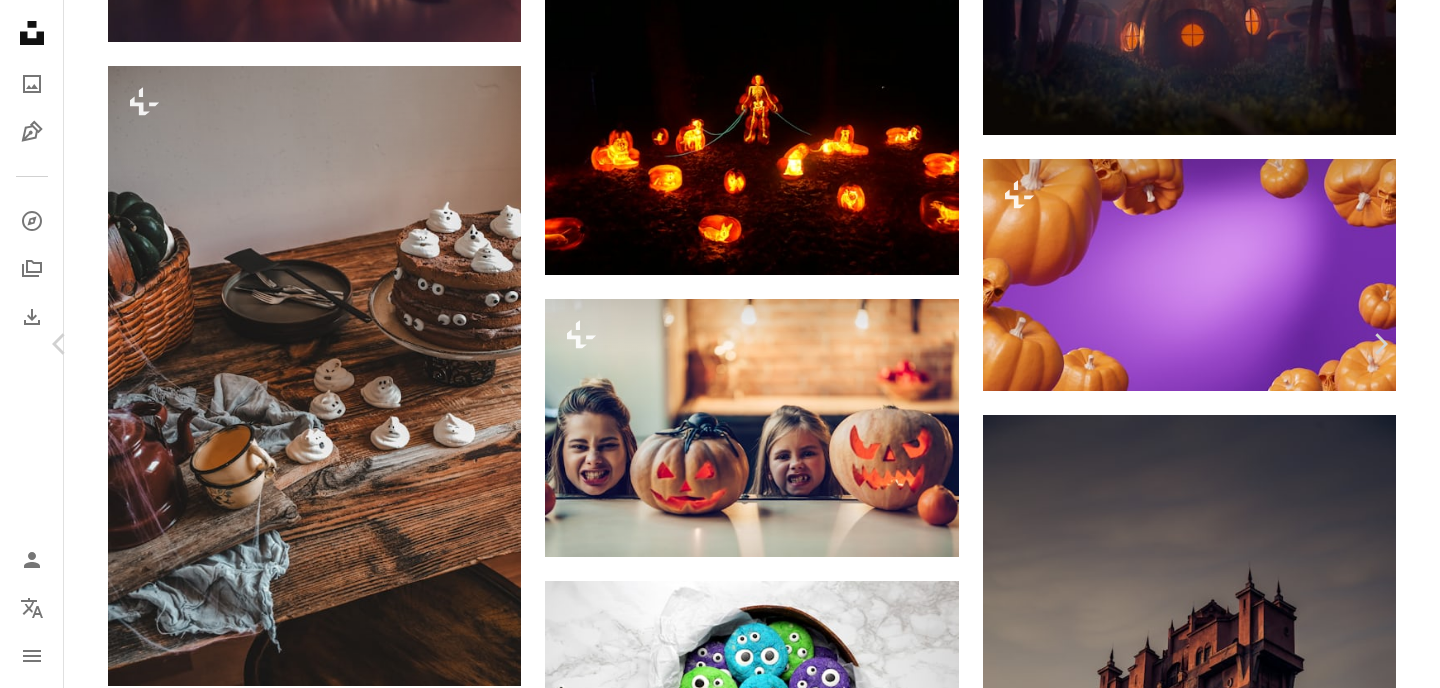 click on "A [FIRST] [LAST] Available for hire" at bounding box center [720, 5514] 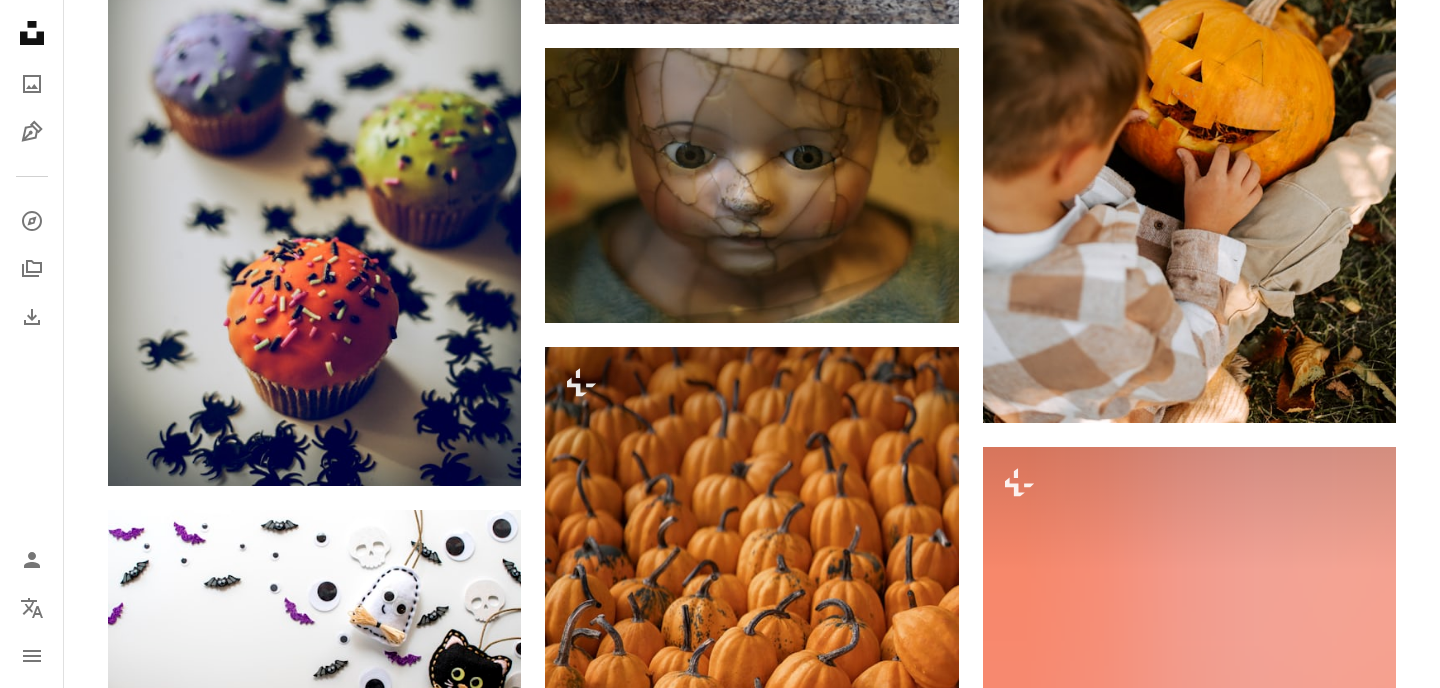 scroll, scrollTop: 52740, scrollLeft: 0, axis: vertical 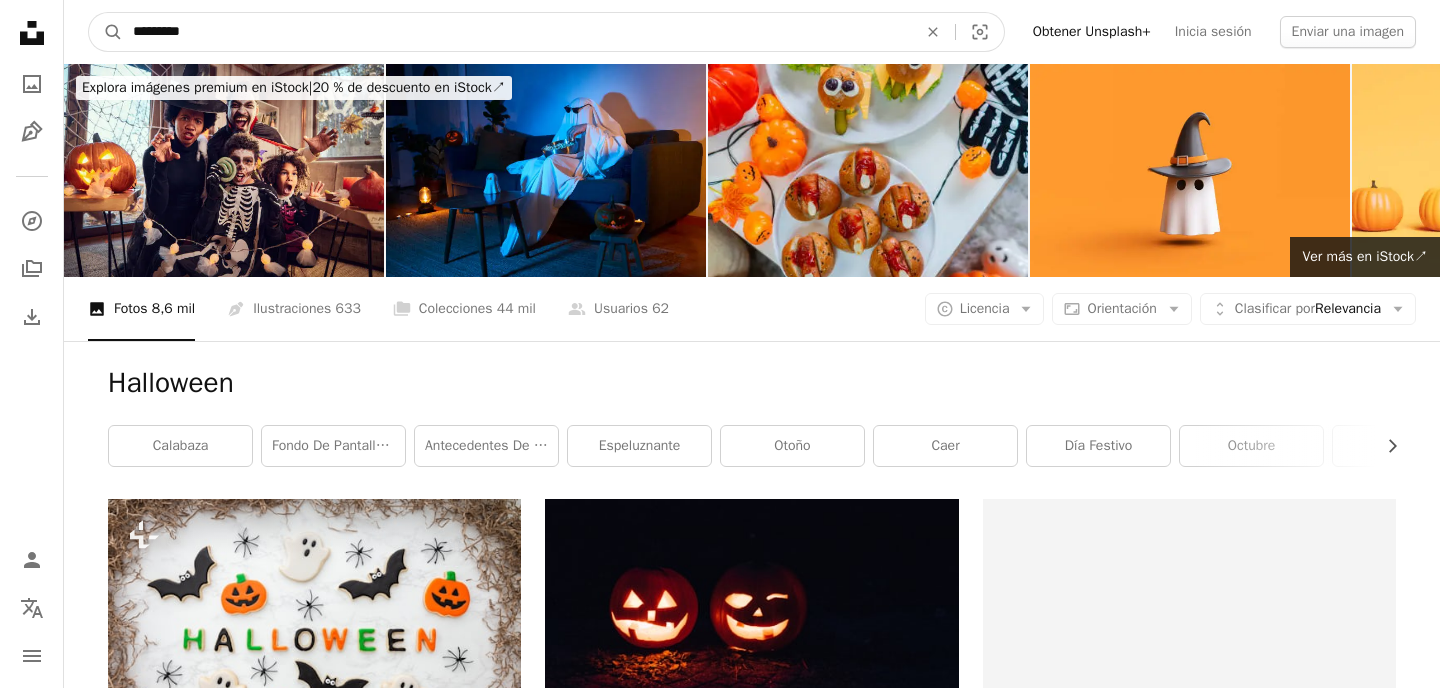 click on "*********" at bounding box center (517, 32) 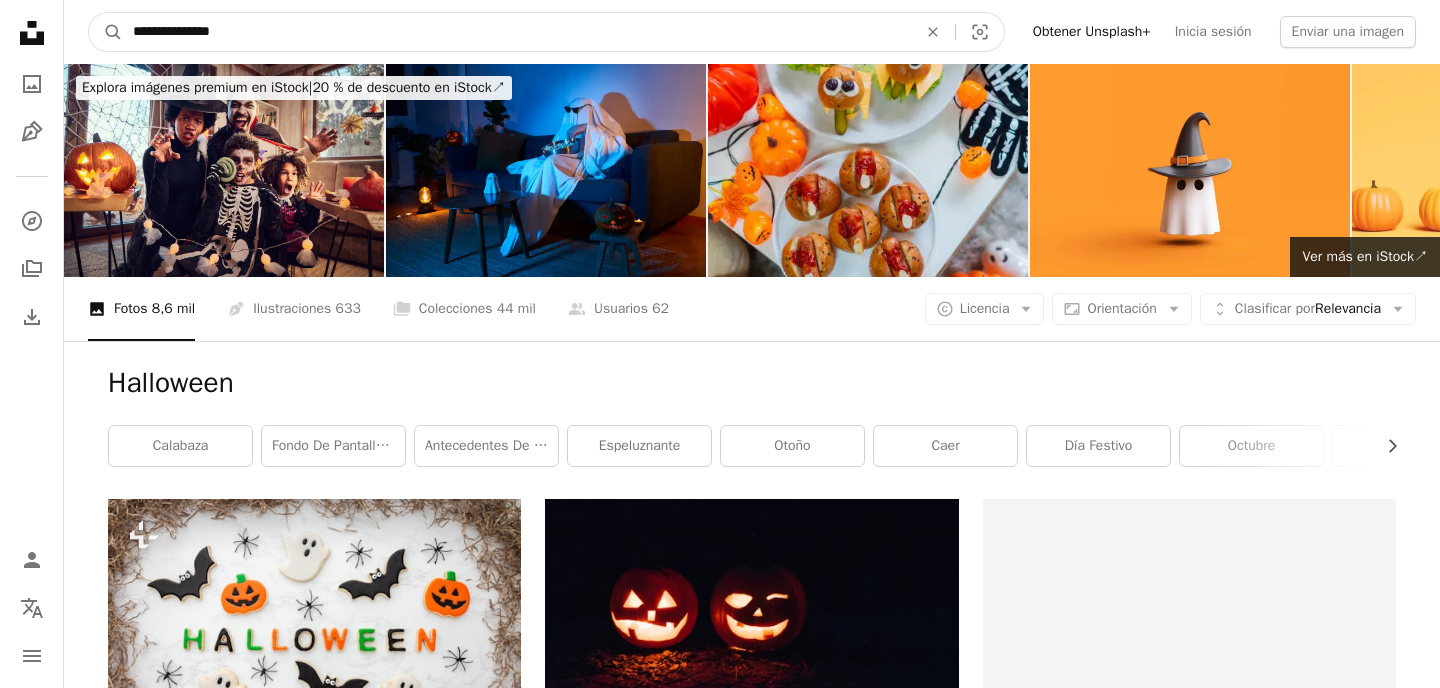 type on "**********" 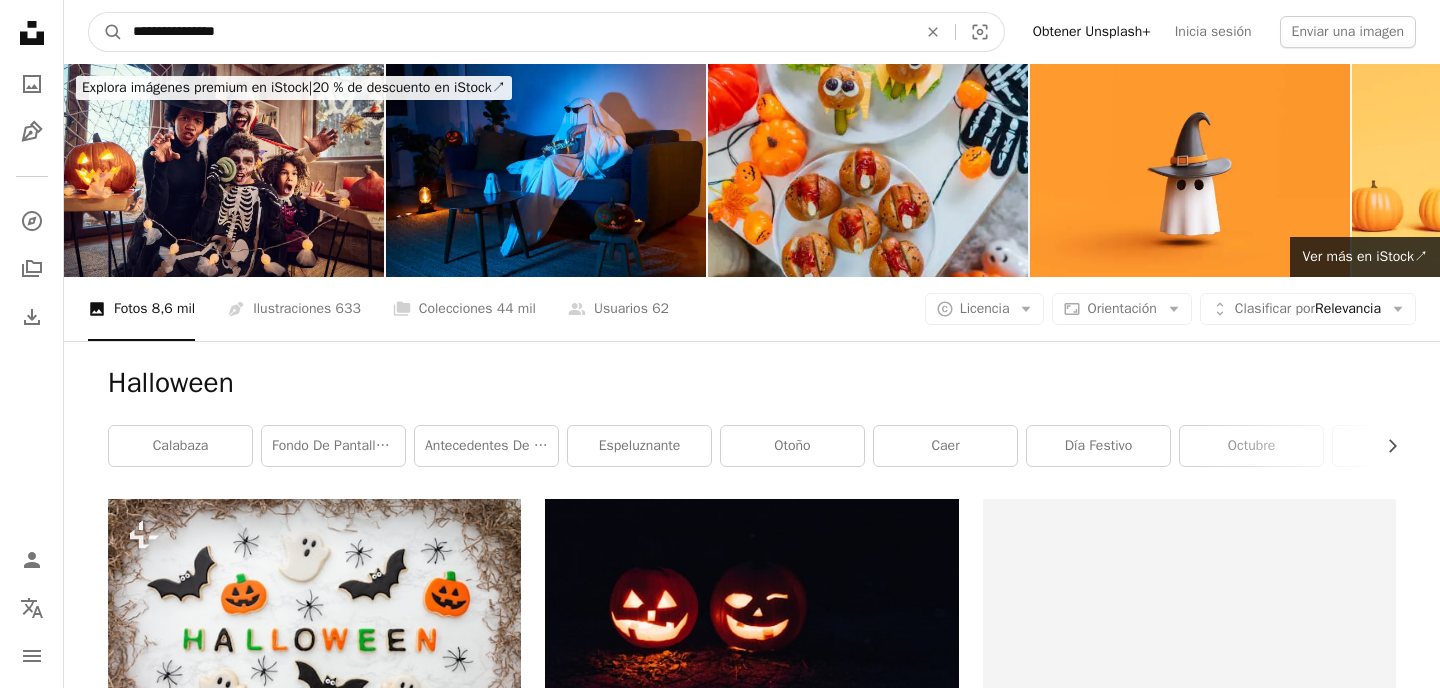 click on "A magnifying glass" at bounding box center [106, 32] 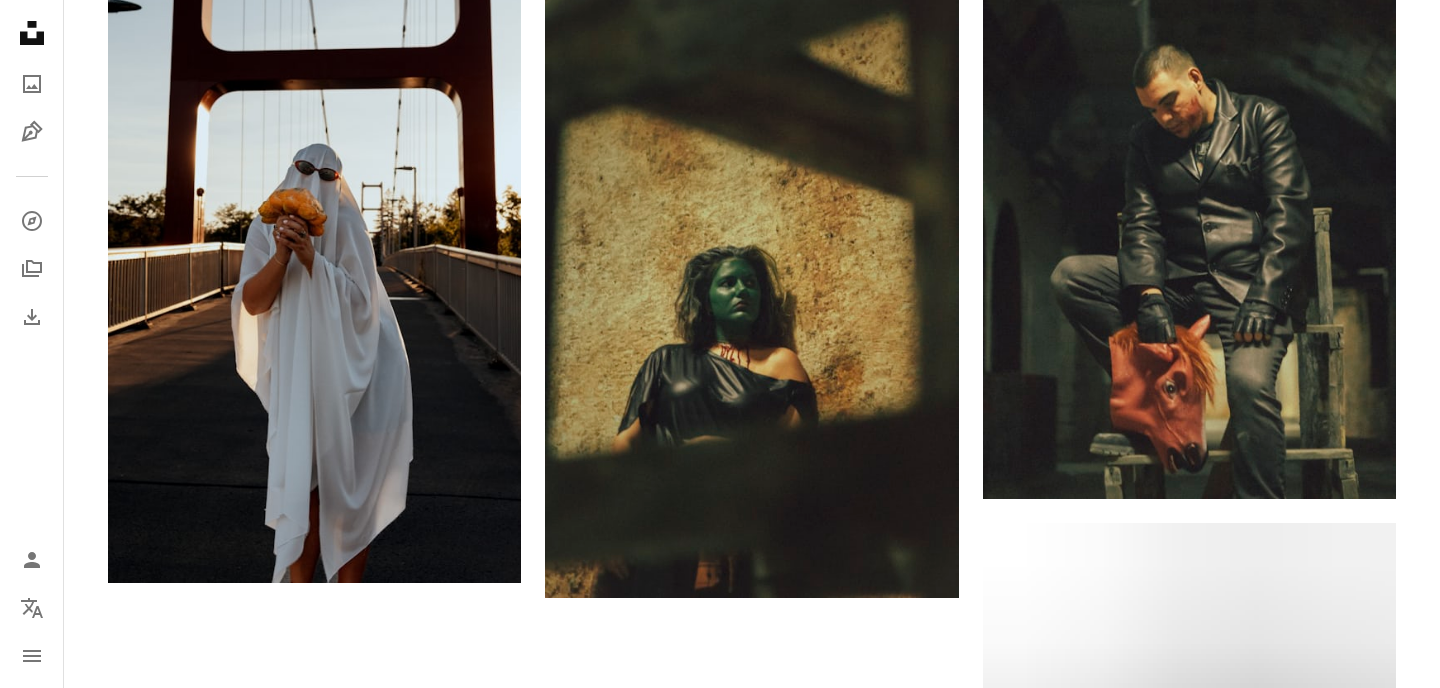 scroll, scrollTop: 3554, scrollLeft: 0, axis: vertical 